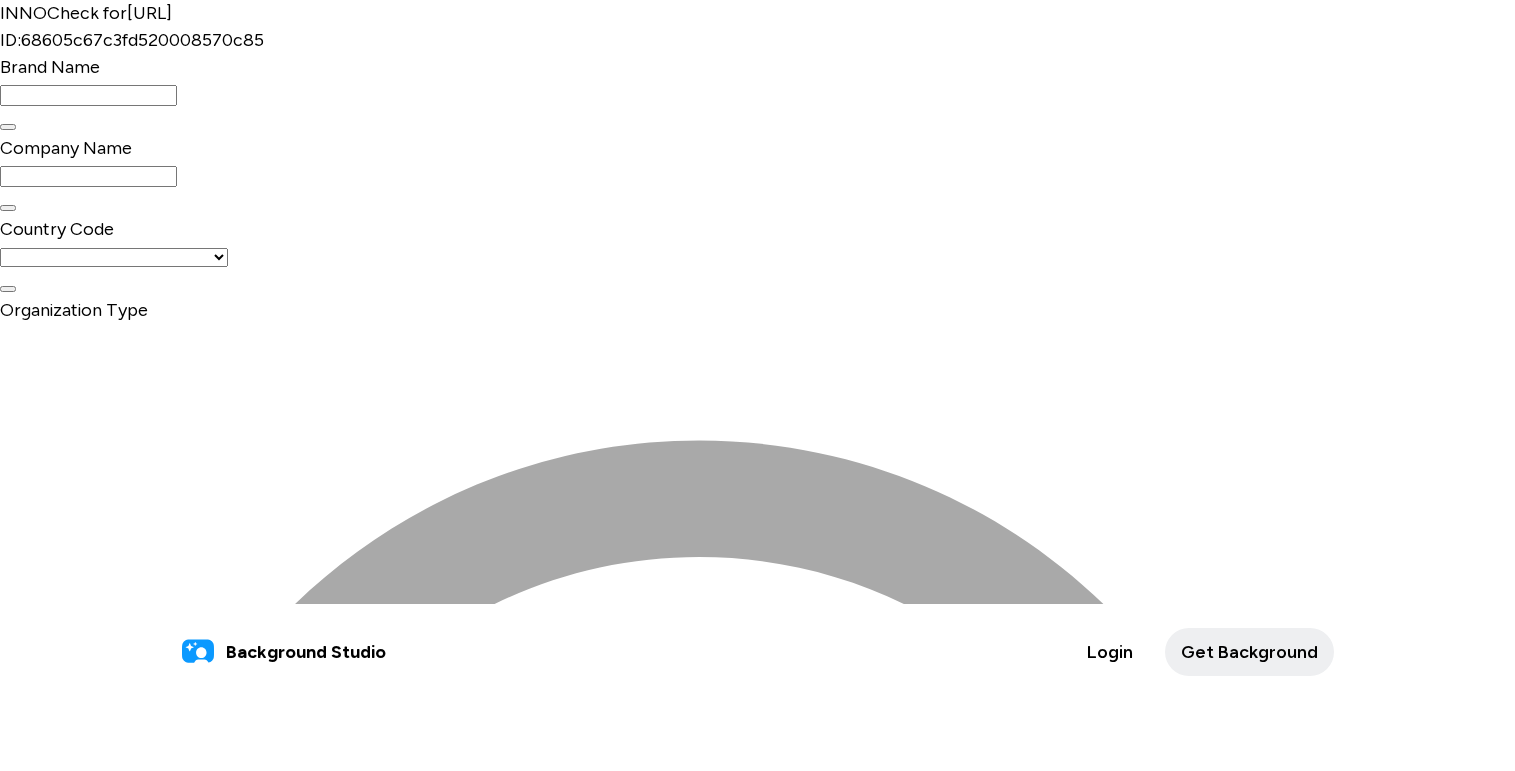 select on "*******" 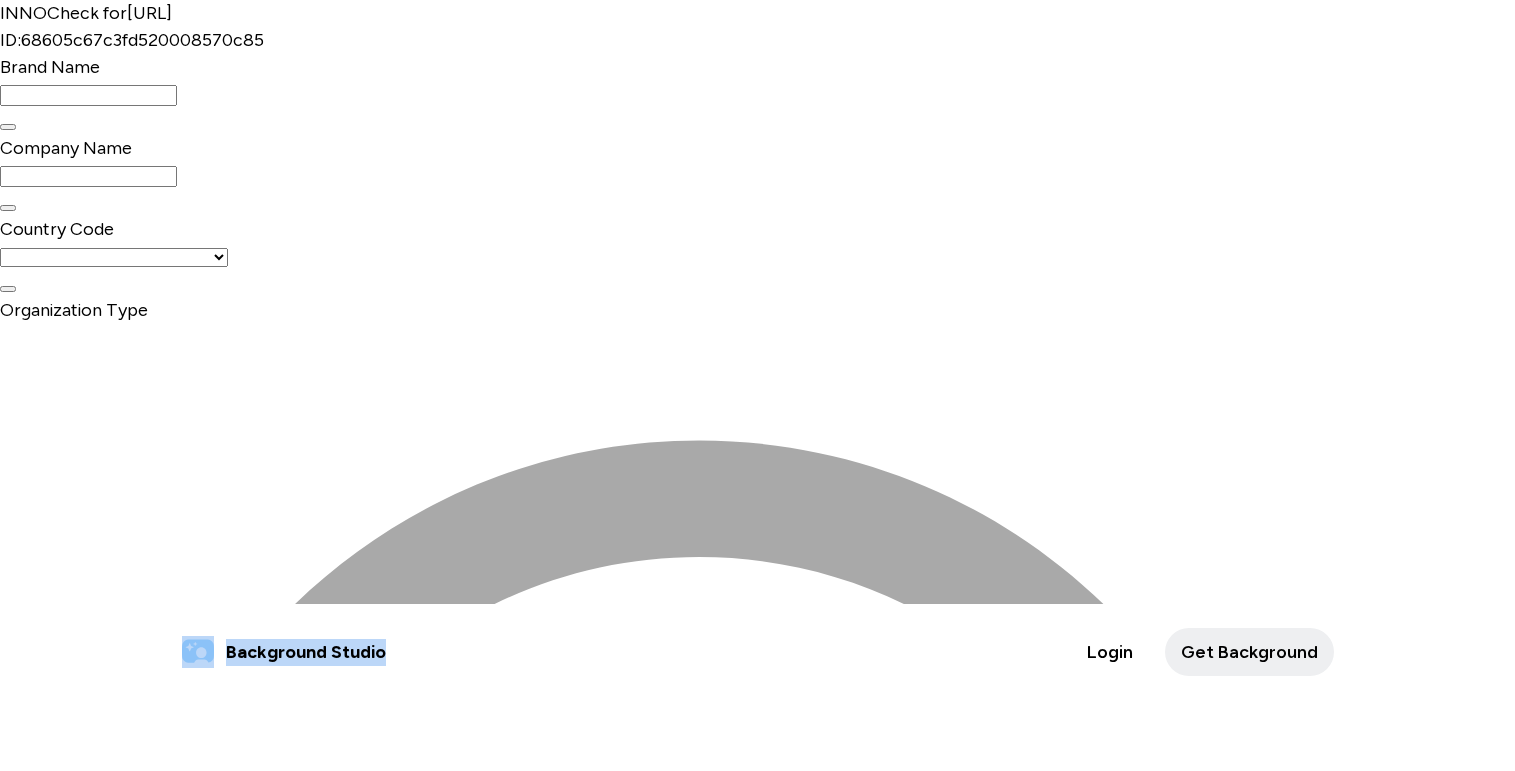 drag, startPoint x: 401, startPoint y: 57, endPoint x: 206, endPoint y: 45, distance: 195.36888 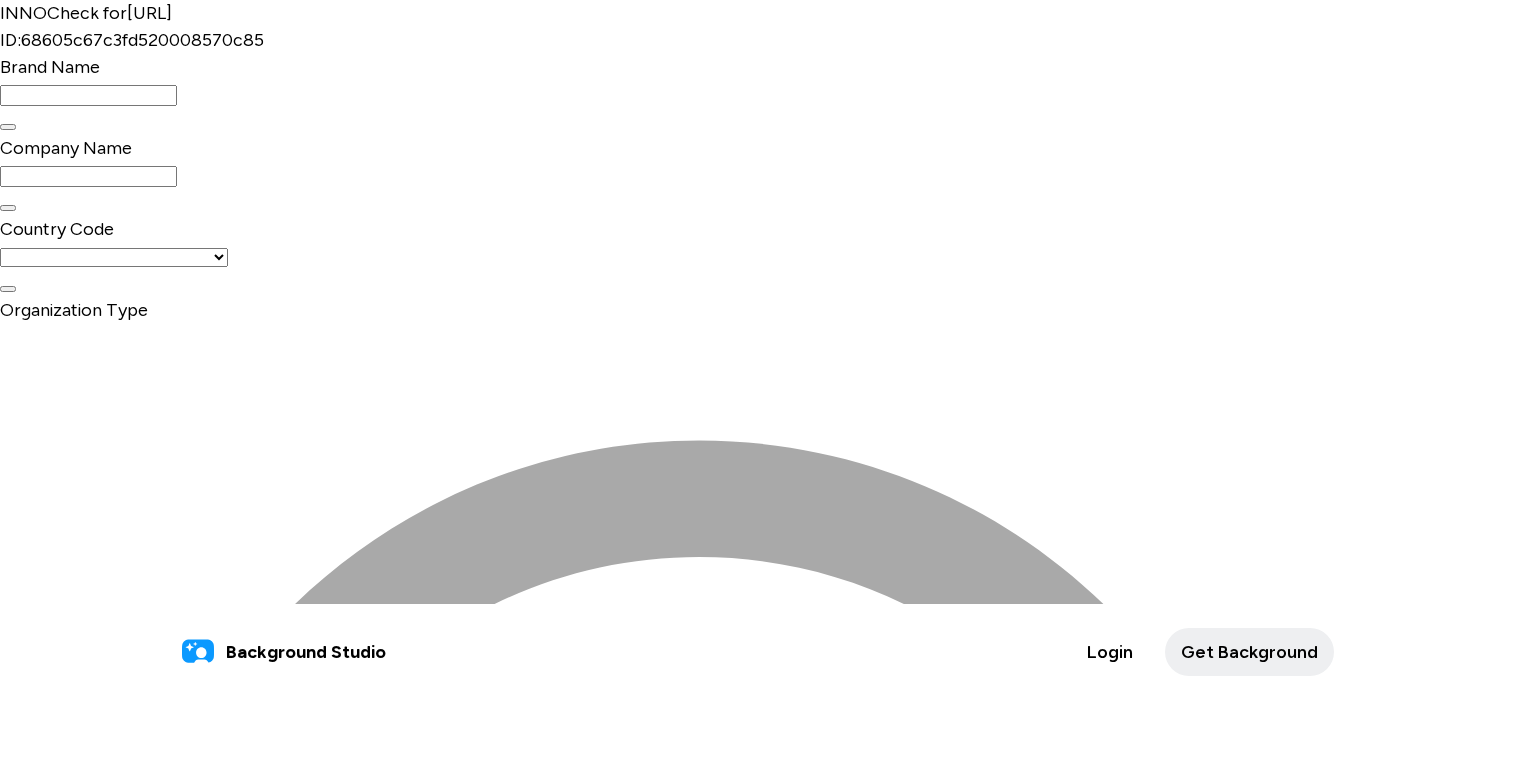 click at bounding box center (88, 95) 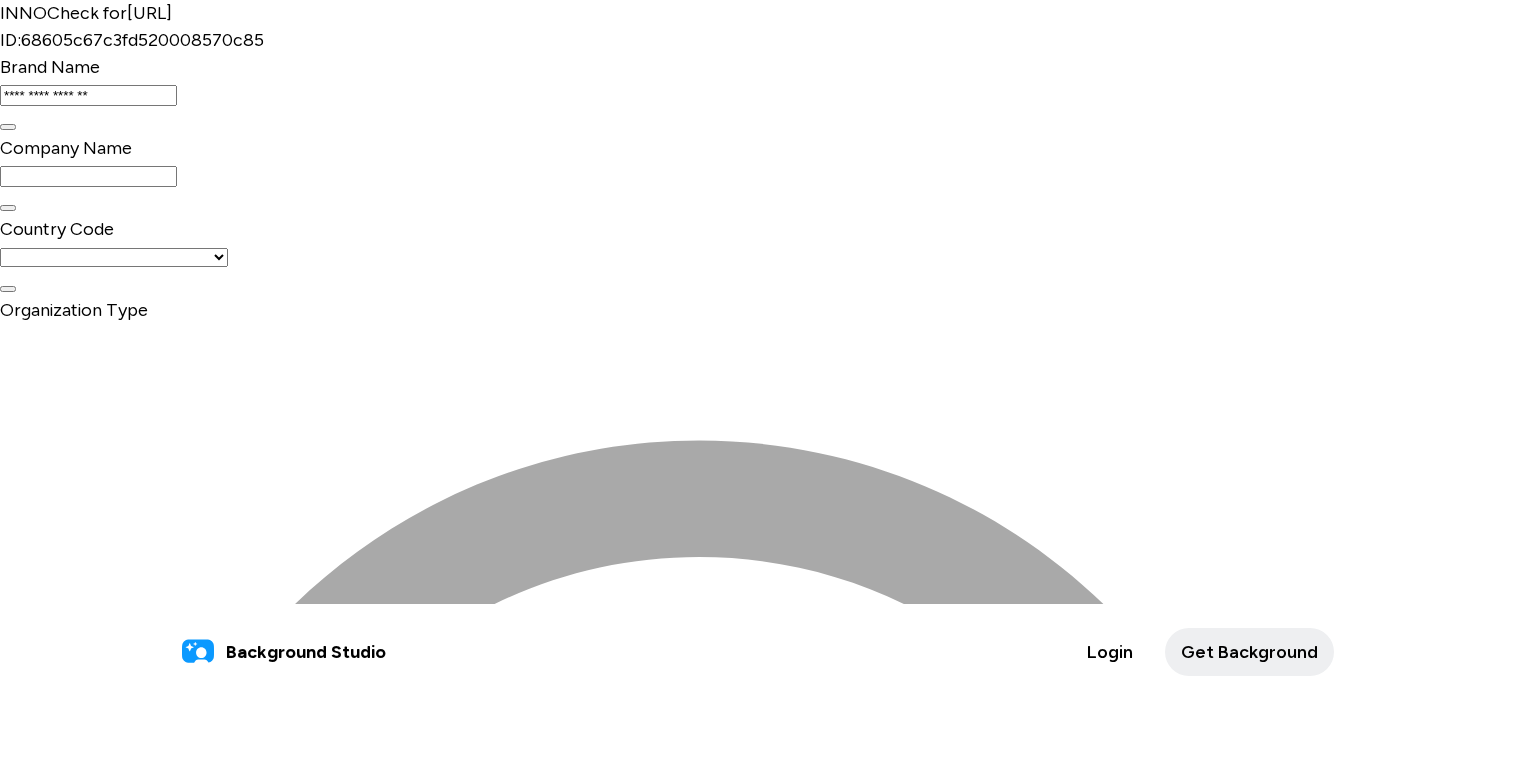 type on "**********" 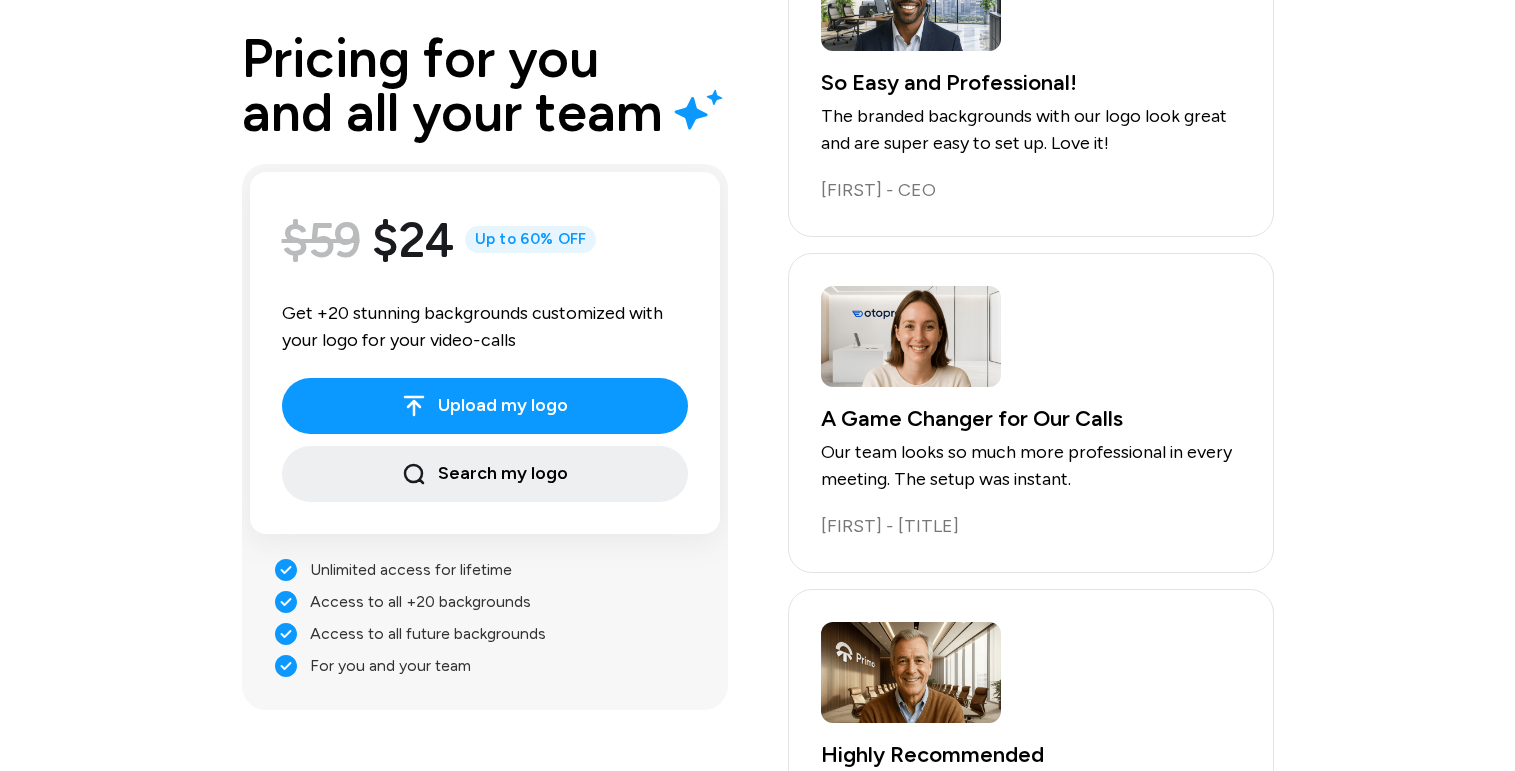 scroll, scrollTop: 4478, scrollLeft: 0, axis: vertical 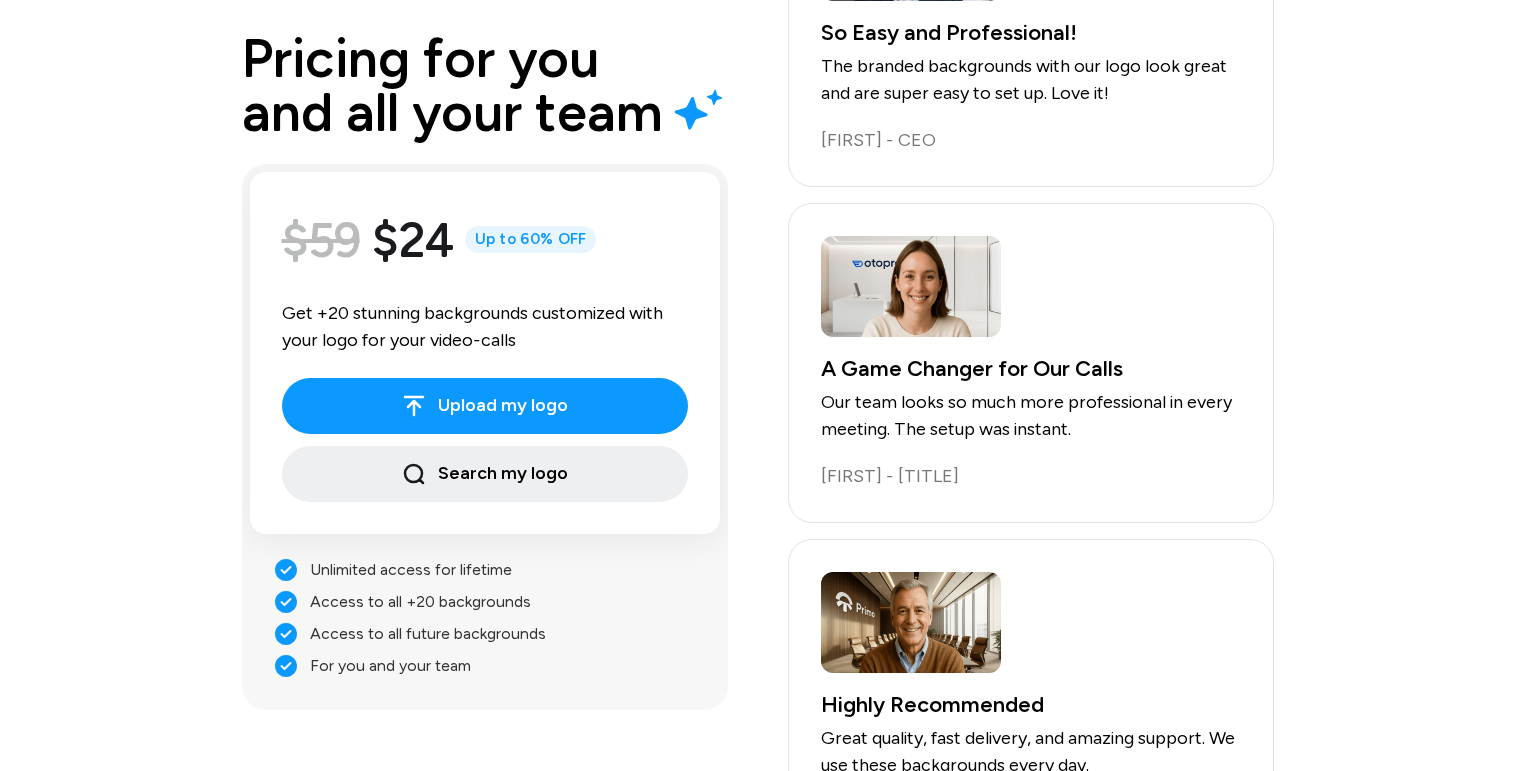 click at bounding box center [172, -4465] 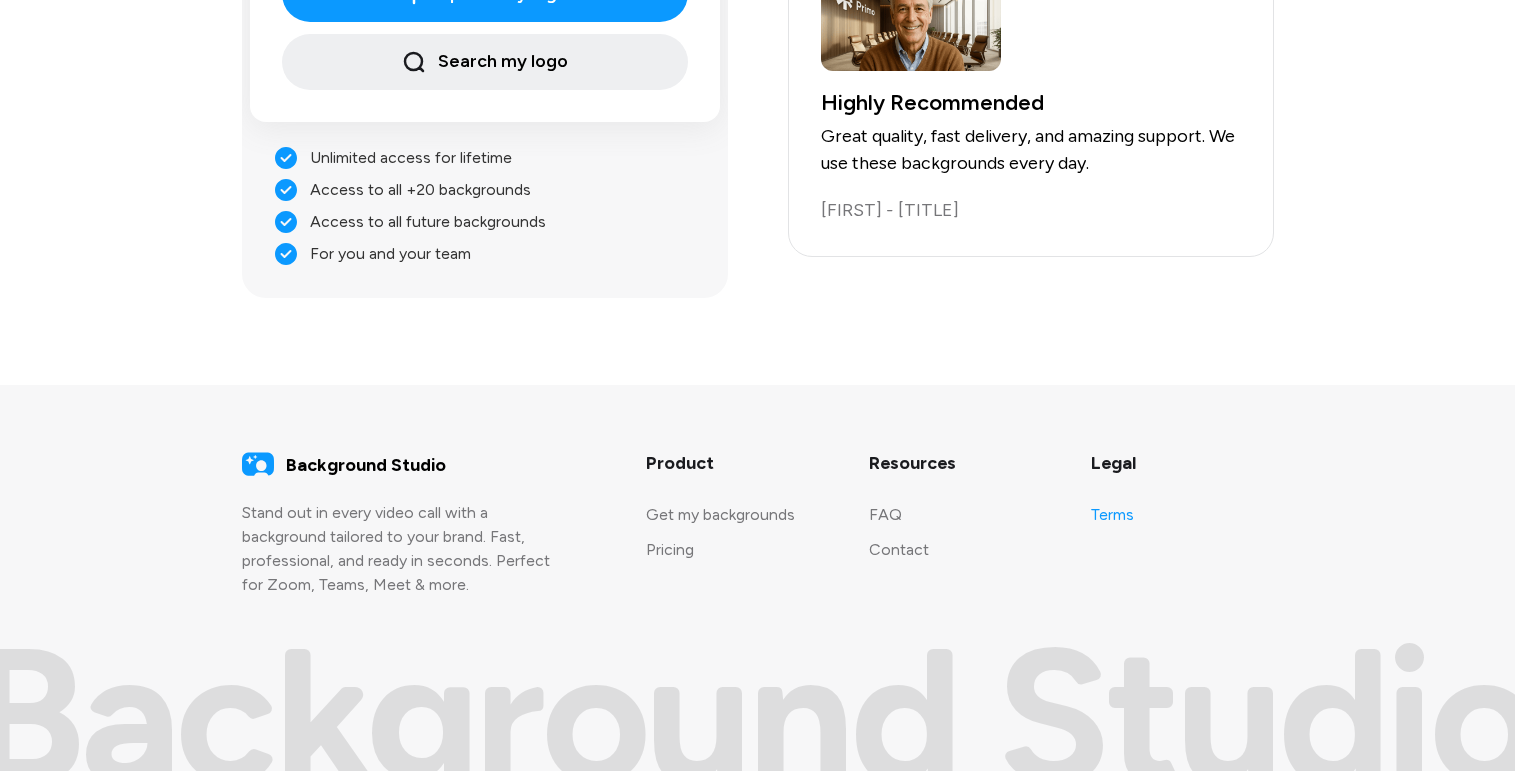 click on "Terms" at bounding box center (1112, 514) 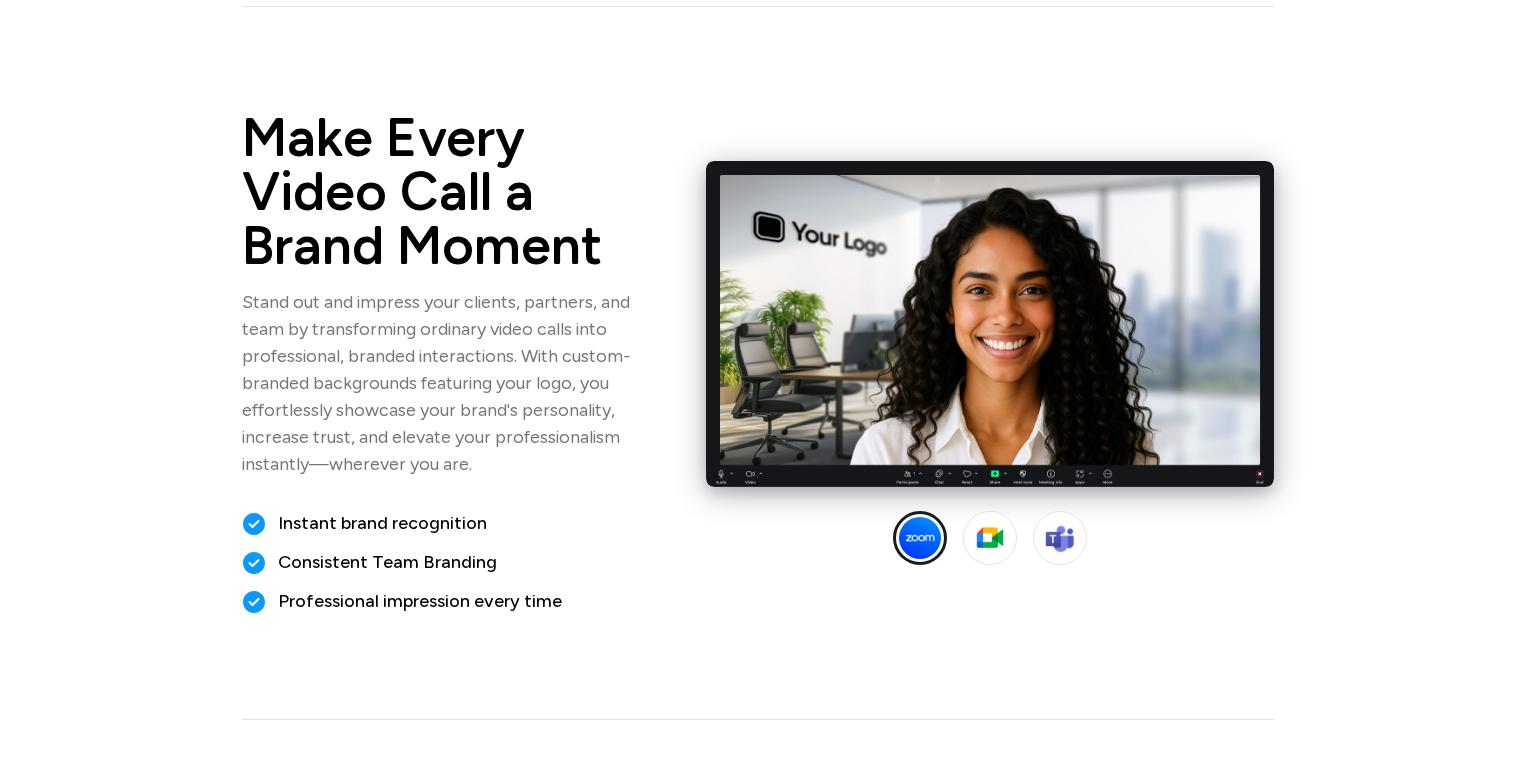 scroll, scrollTop: 1440, scrollLeft: 0, axis: vertical 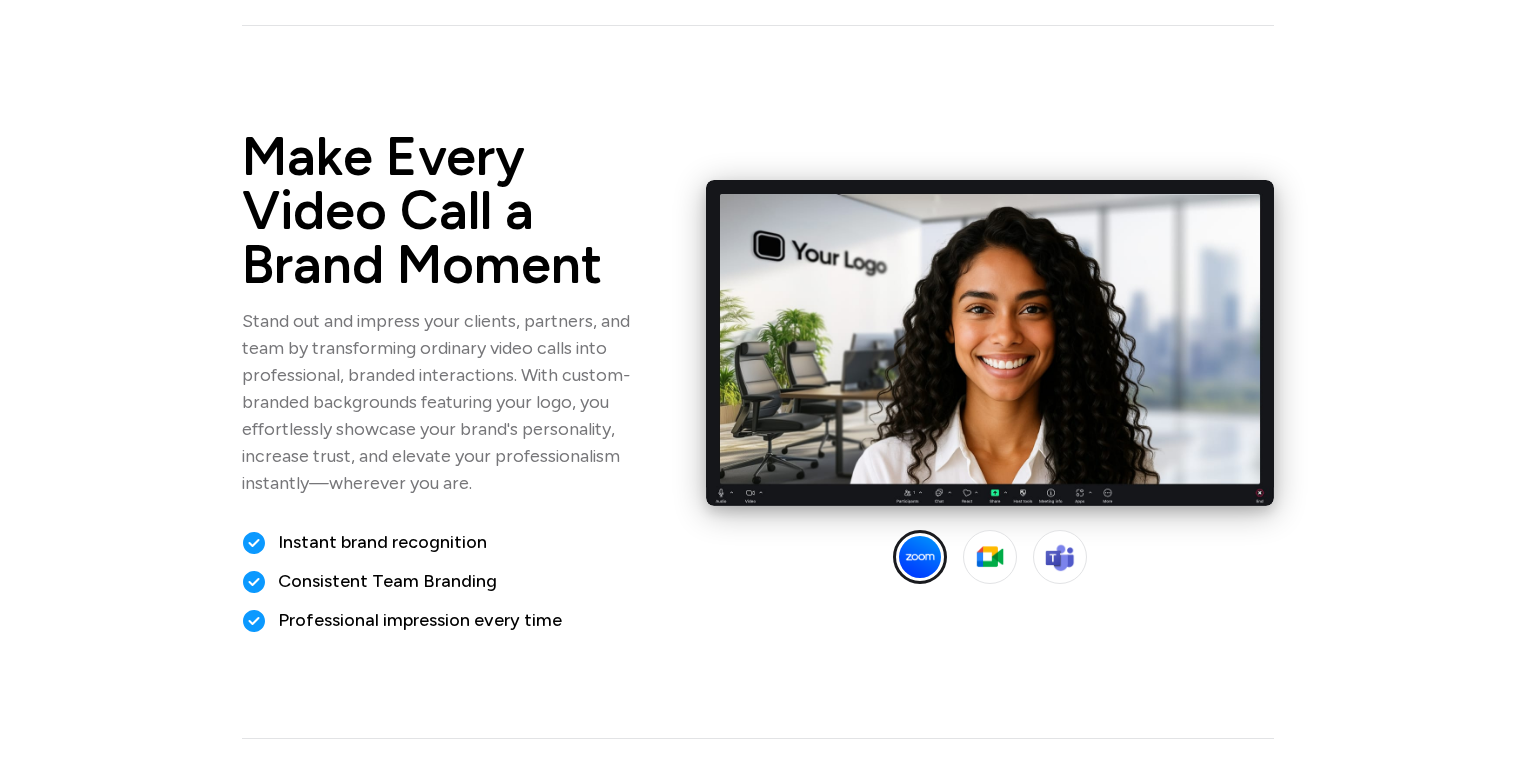 click at bounding box center (757, -1440) 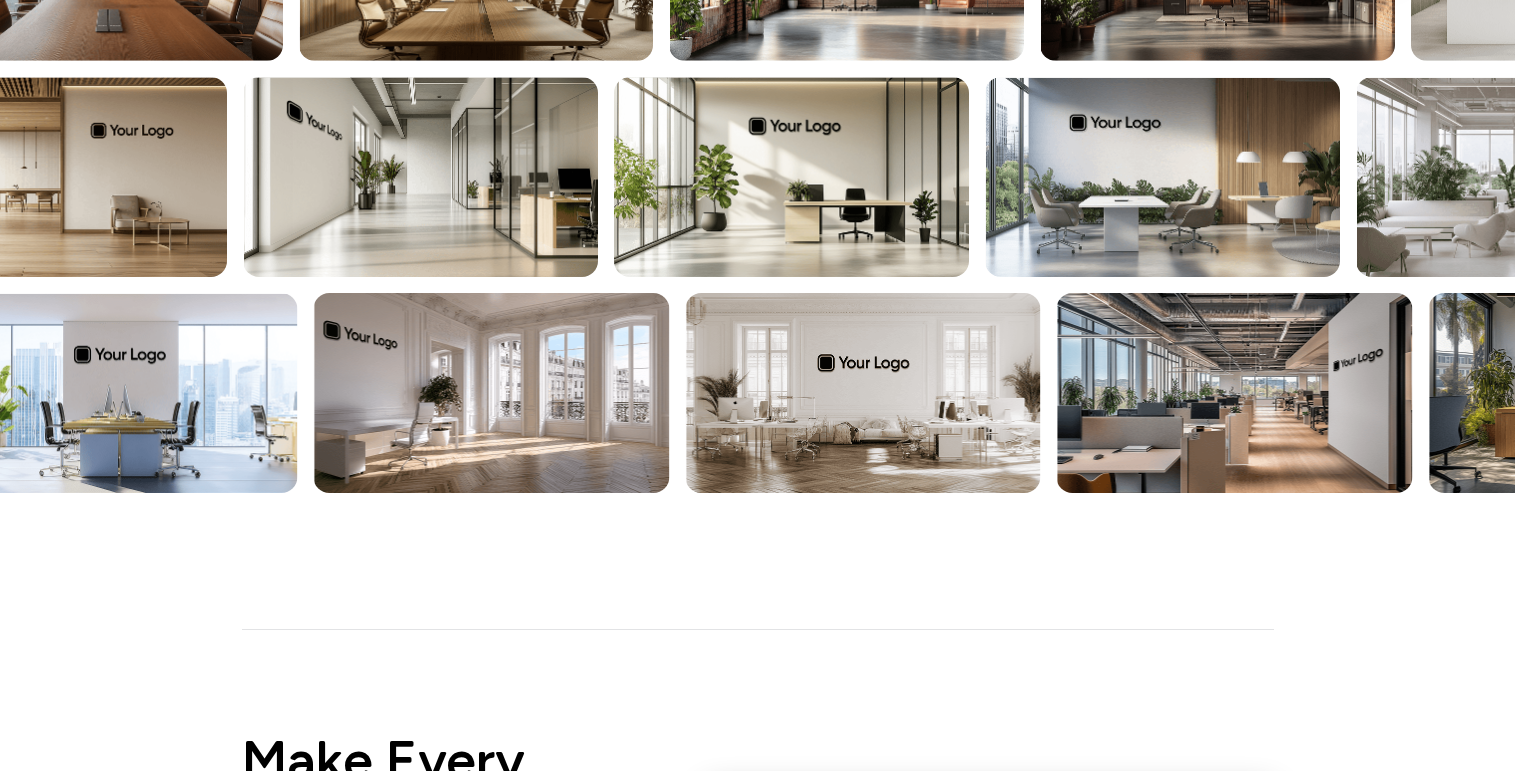 select on "**********" 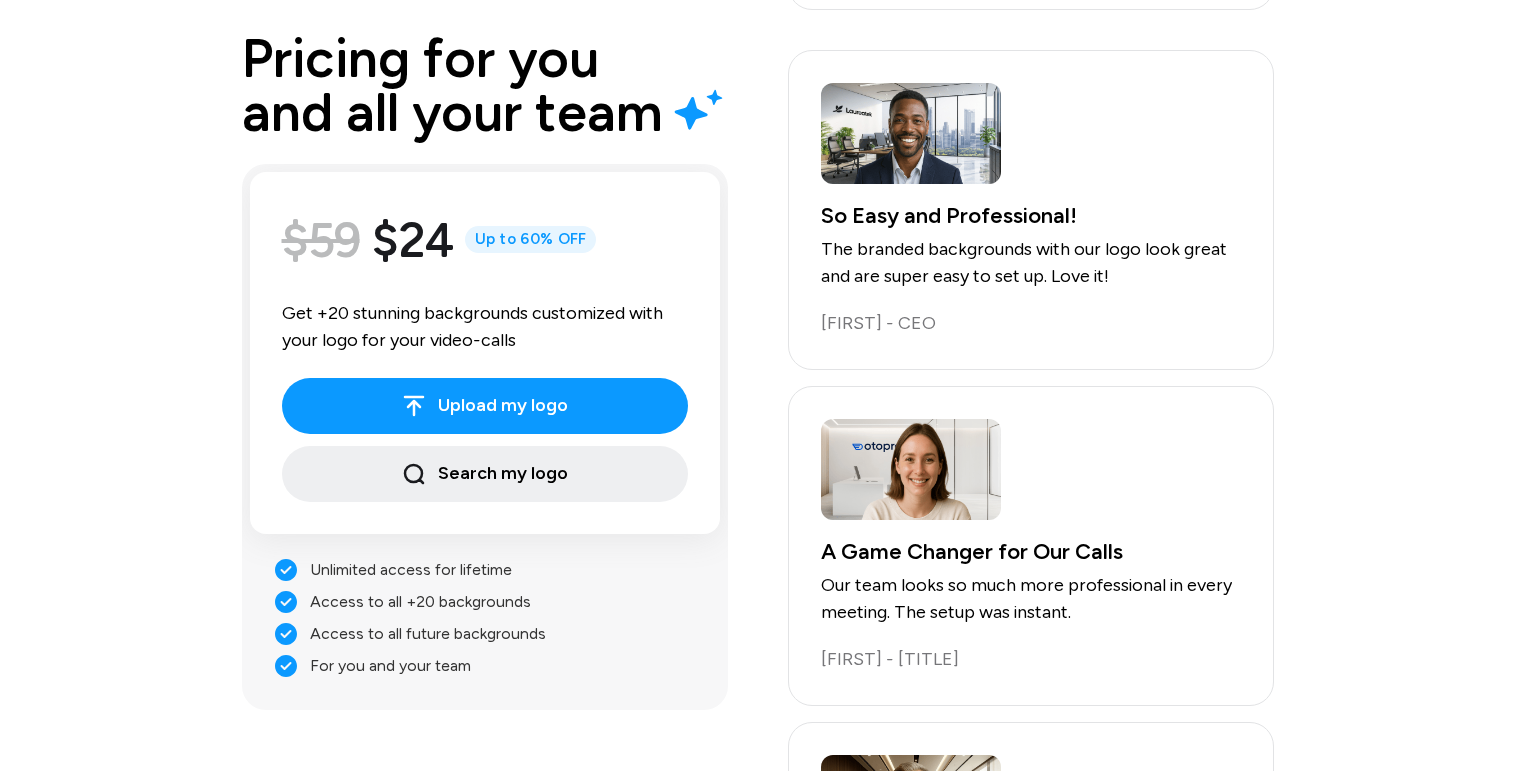 scroll, scrollTop: 4478, scrollLeft: 0, axis: vertical 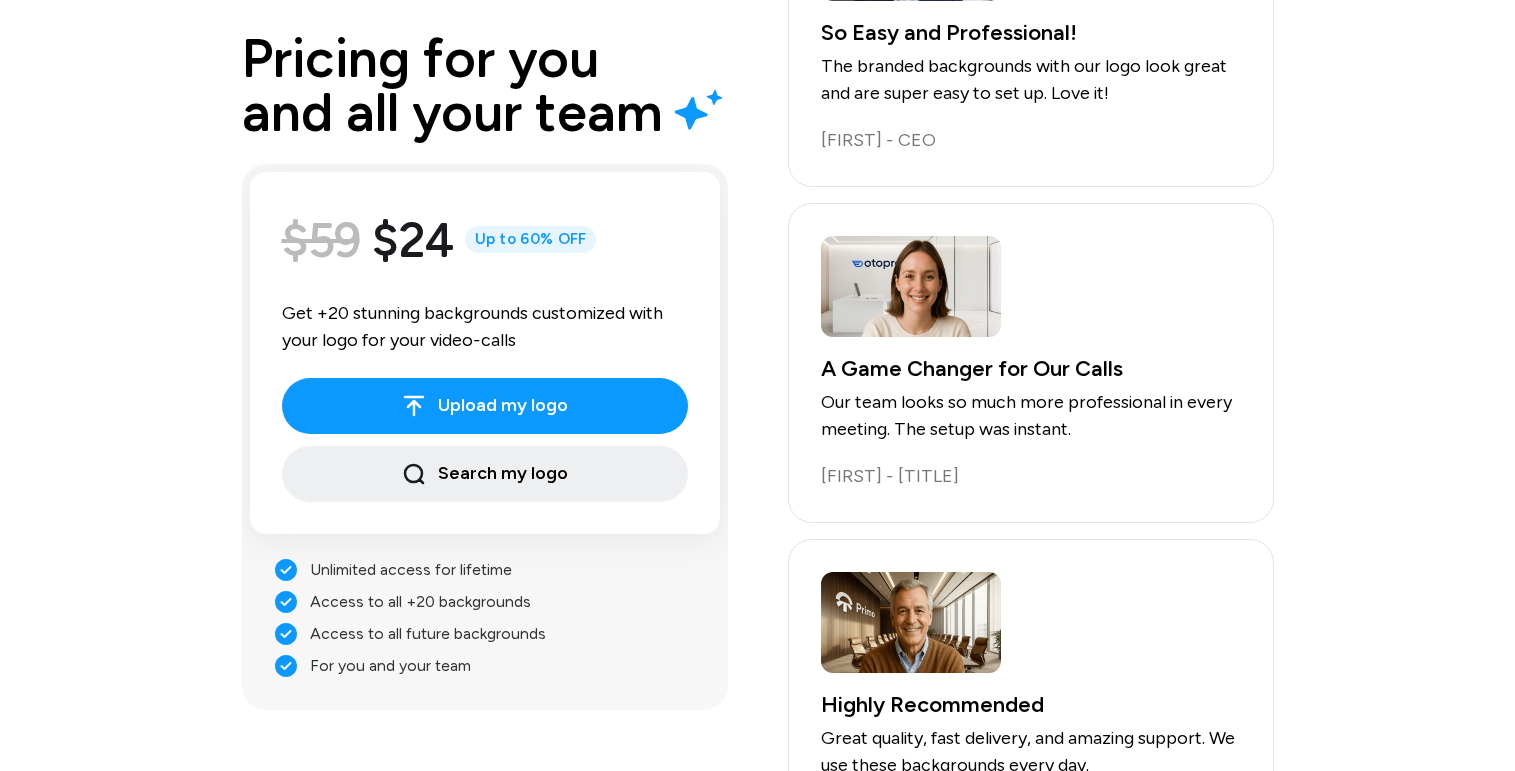 click at bounding box center [172, -4465] 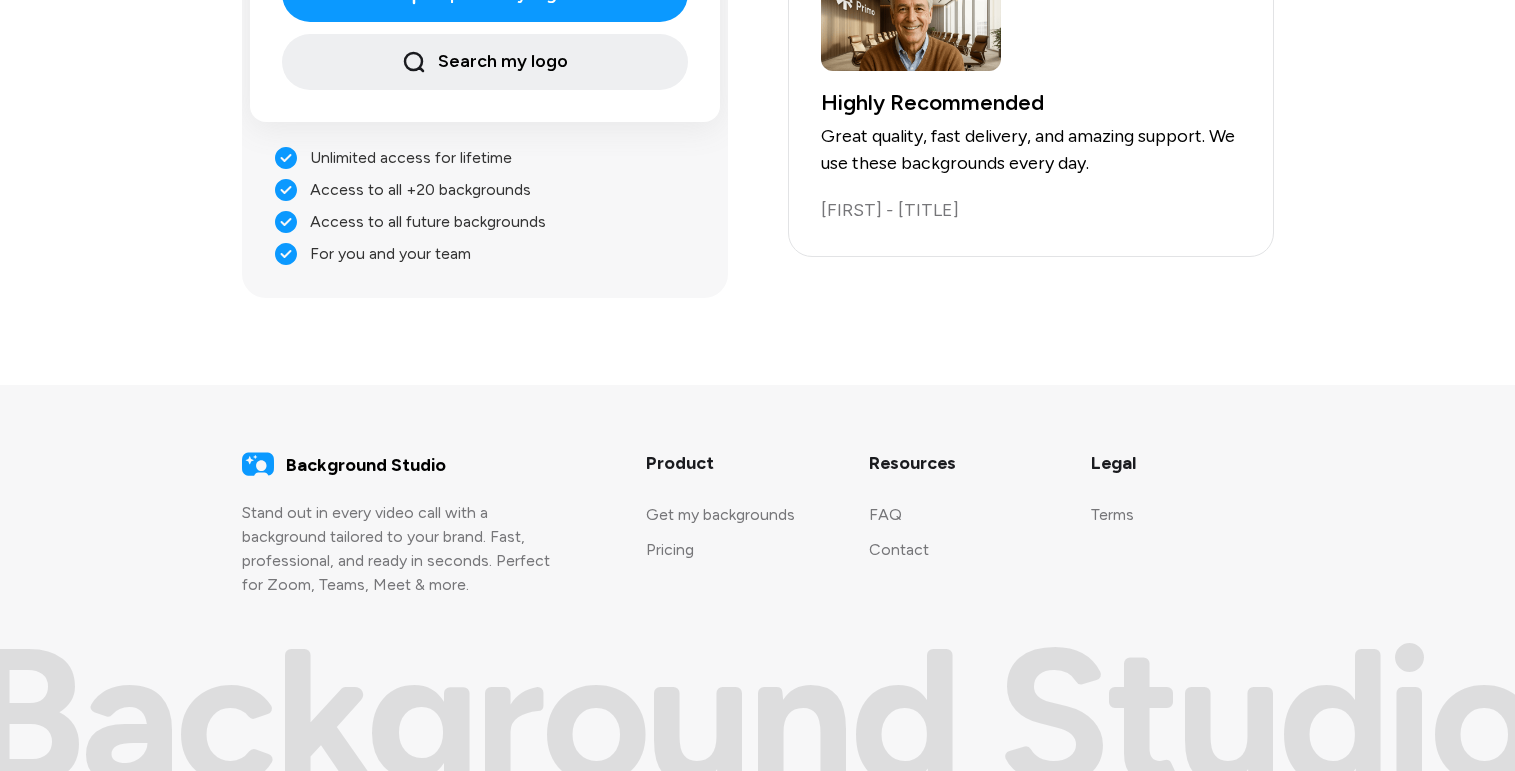 click on "Stand out in every video call with a background tailored to your brand. Fast, professional, and ready in seconds. Perfect for Zoom, Teams, Meet & more." at bounding box center (402, 549) 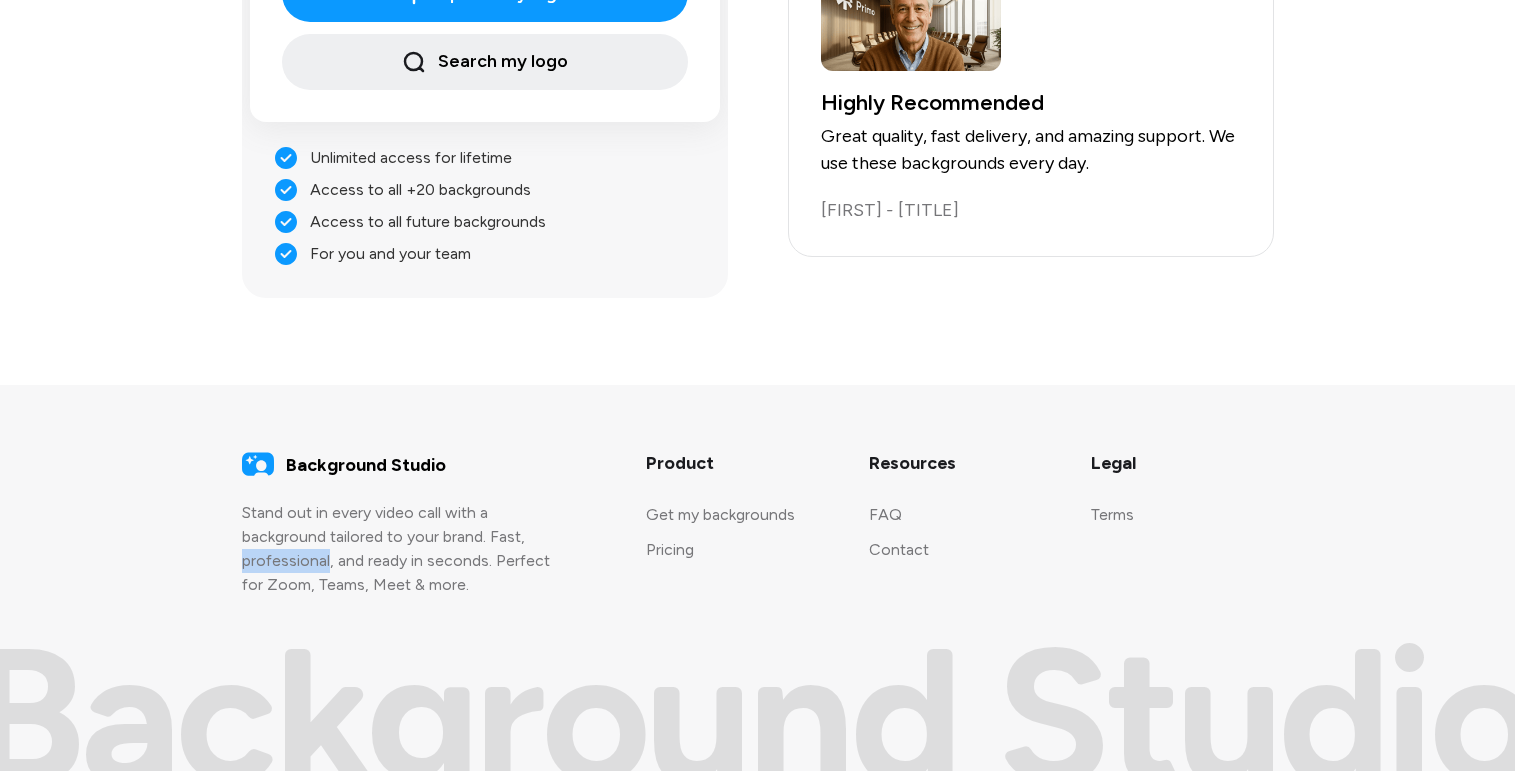 click on "Stand out in every video call with a background tailored to your brand. Fast, professional, and ready in seconds. Perfect for Zoom, Teams, Meet & more." at bounding box center (402, 549) 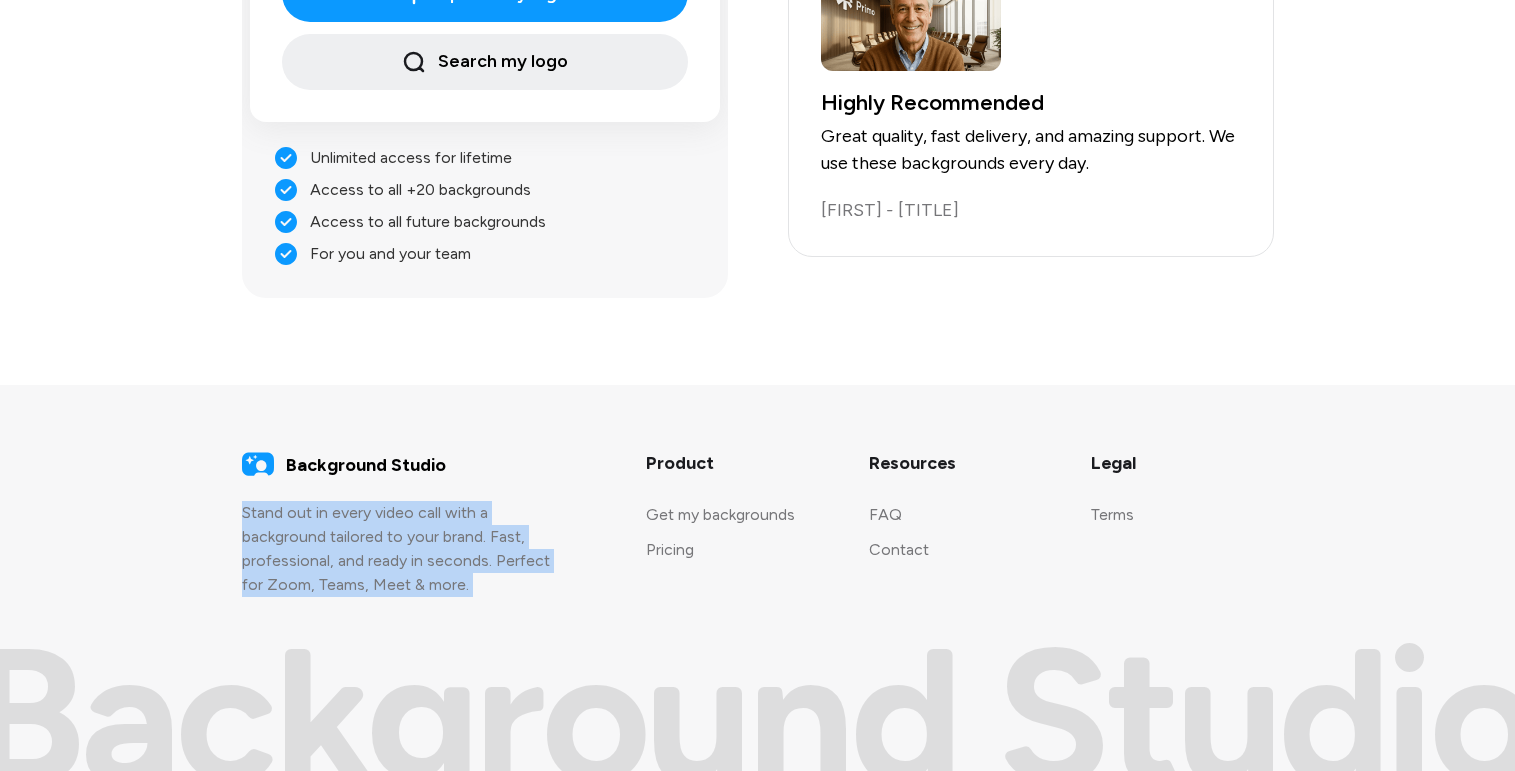 click on "Stand out in every video call with a background tailored to your brand. Fast, professional, and ready in seconds. Perfect for Zoom, Teams, Meet & more." at bounding box center (402, 549) 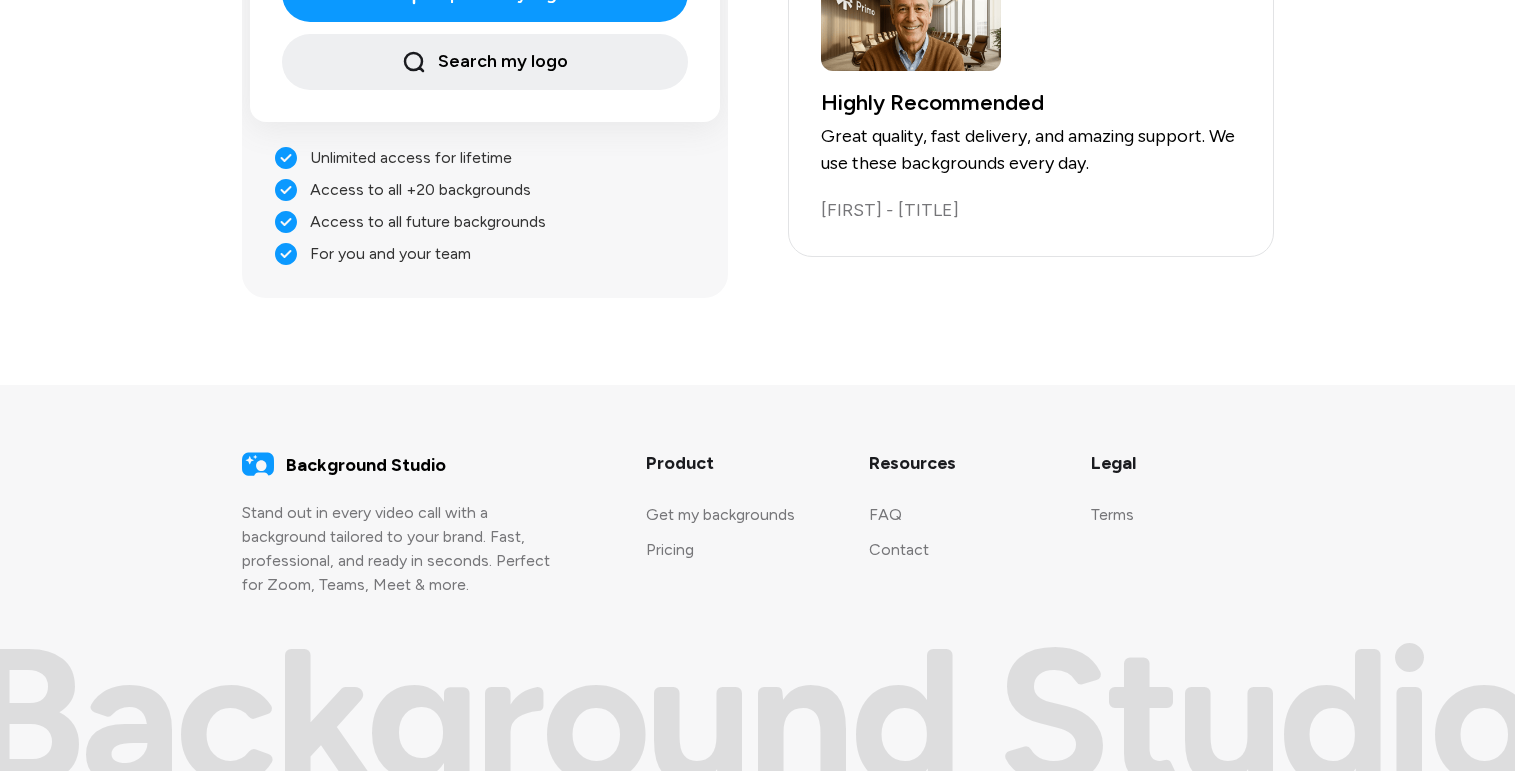 click at bounding box center [757, -4476] 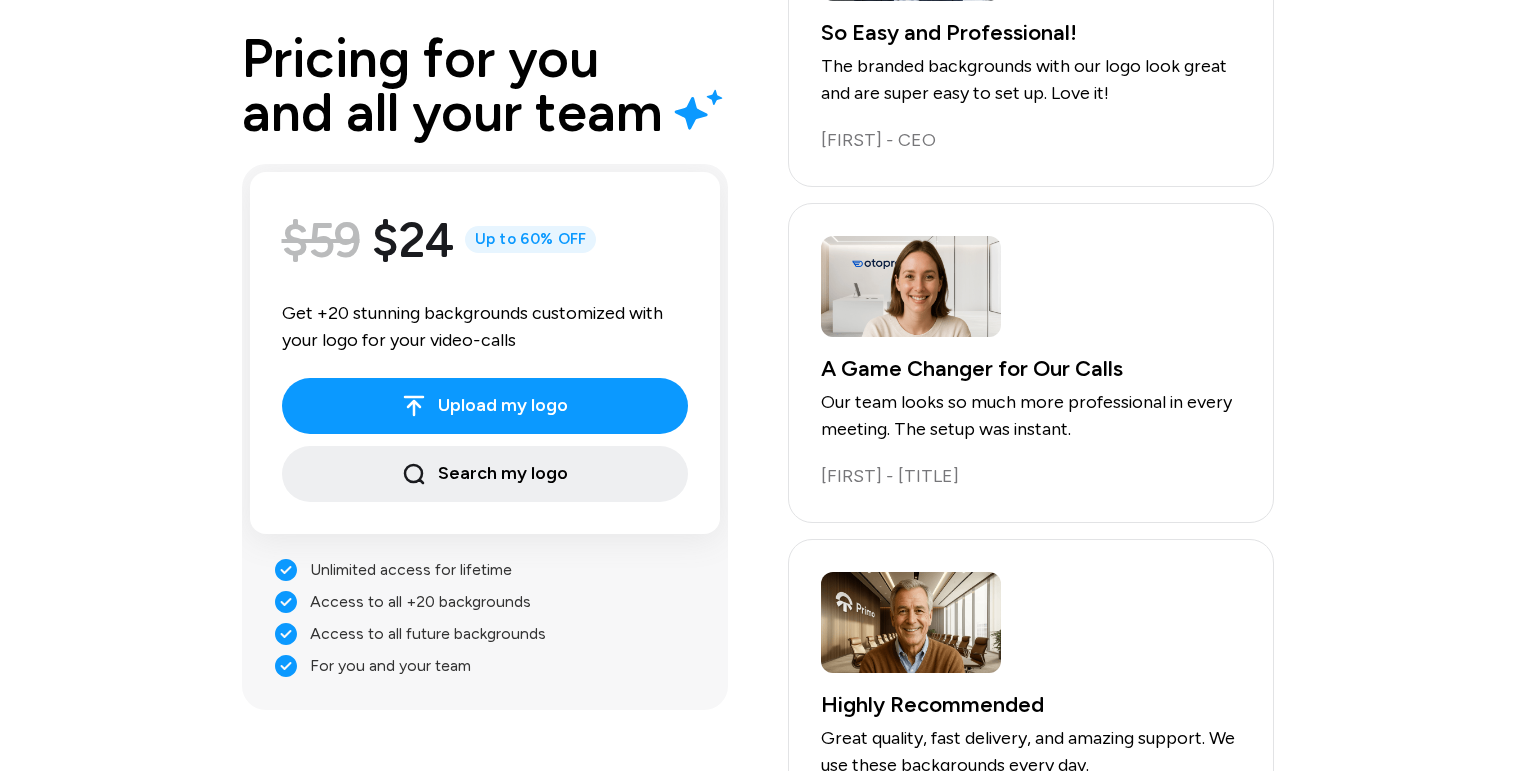 click on "**********" at bounding box center (80, -1960) 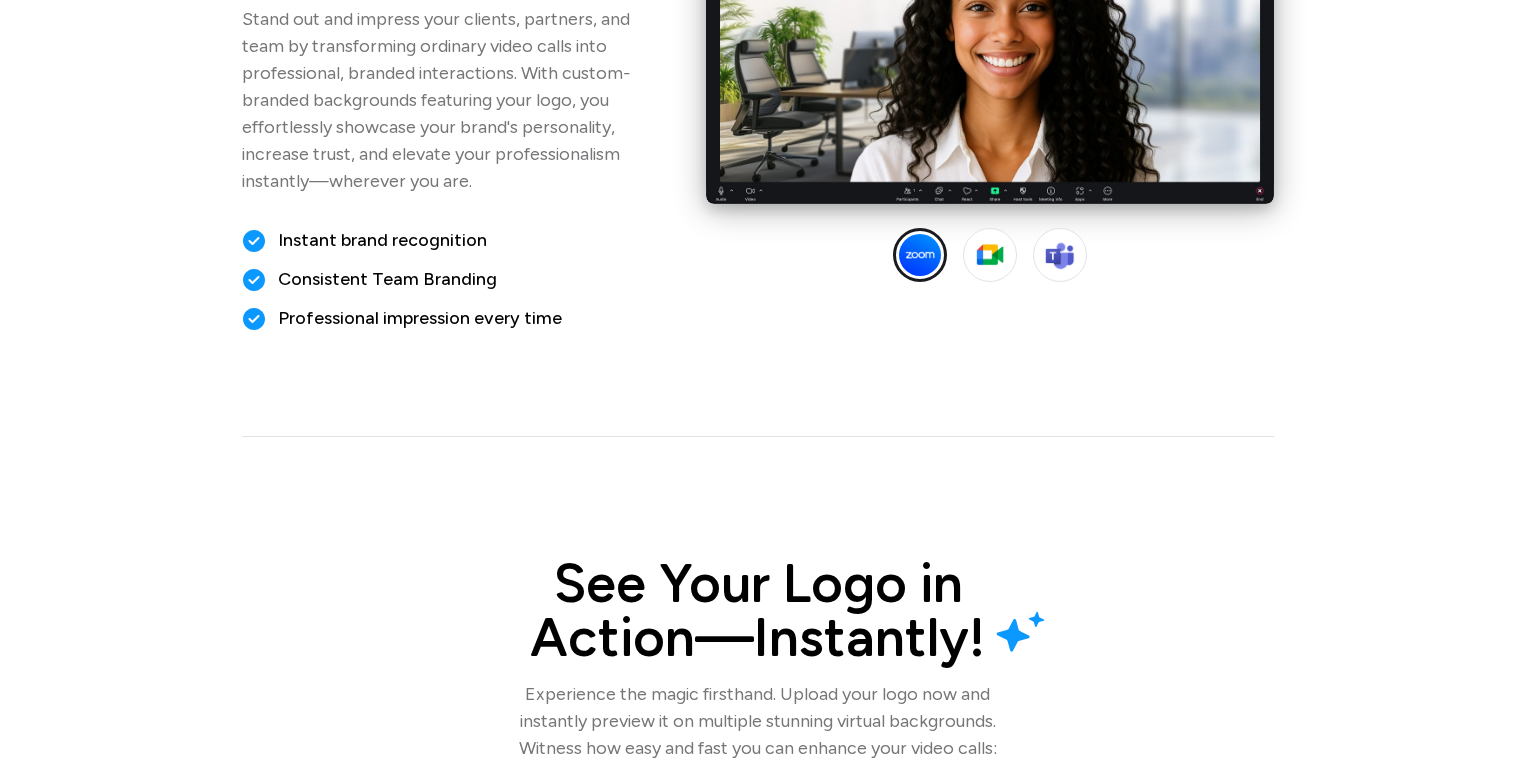 scroll, scrollTop: 1958, scrollLeft: 0, axis: vertical 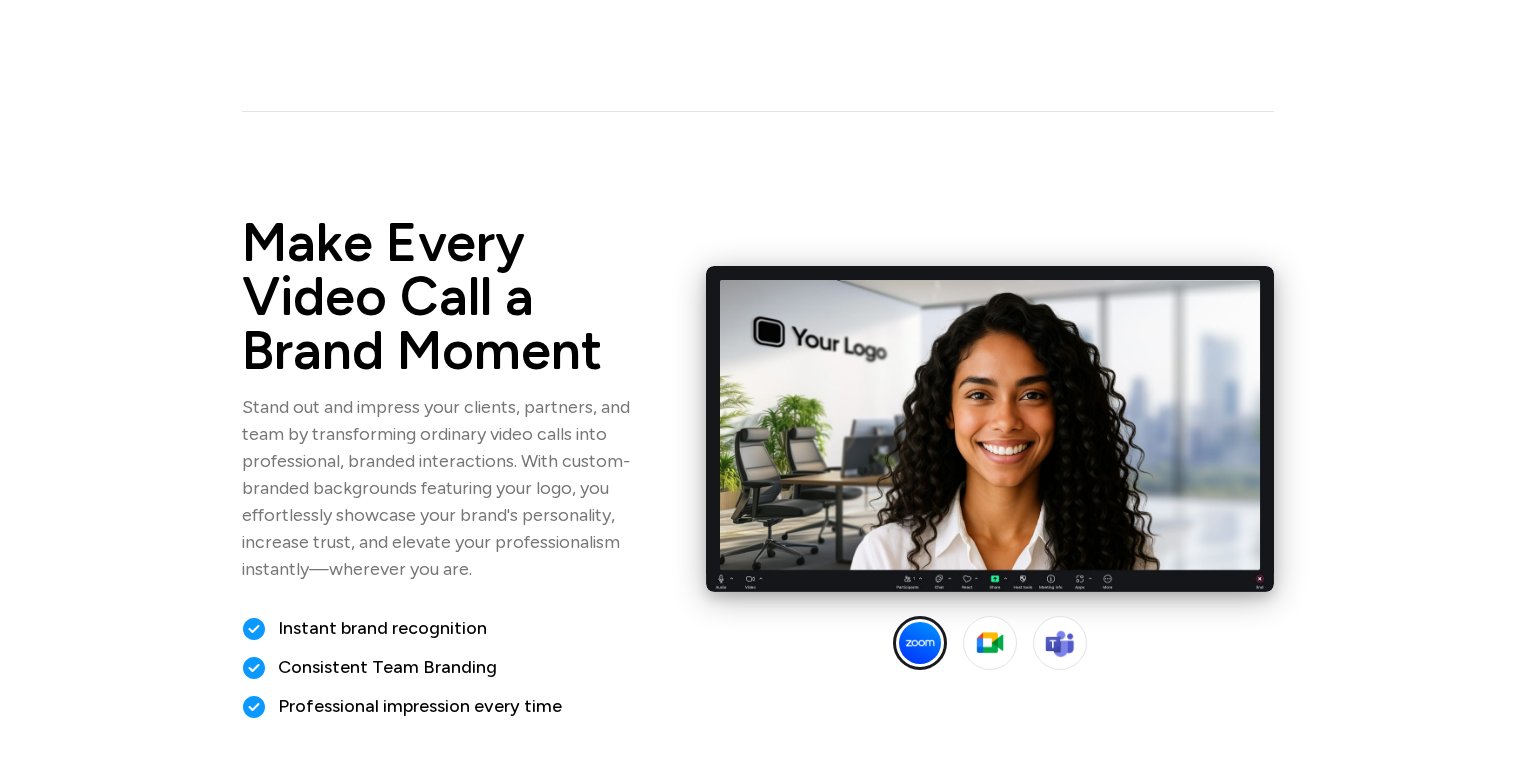 click on "See Your Logo in Action—Instantly! Experience the magic firsthand. Upload your logo now and instantly preview it on multiple stunning virtual backgrounds. Witness how easy and fast you can enhance your video calls:
Upload my logo
Search my logo Upload your Logo Don't have your logo? Try our search feature Instant free preview Watch your logo appear instantly on over 20 beautiful backgrounds. Add it easily to your call Quickly and seamlessly import your favorite background into Zoom, Teams, or any other video conferencing platform." at bounding box center (758, 1387) 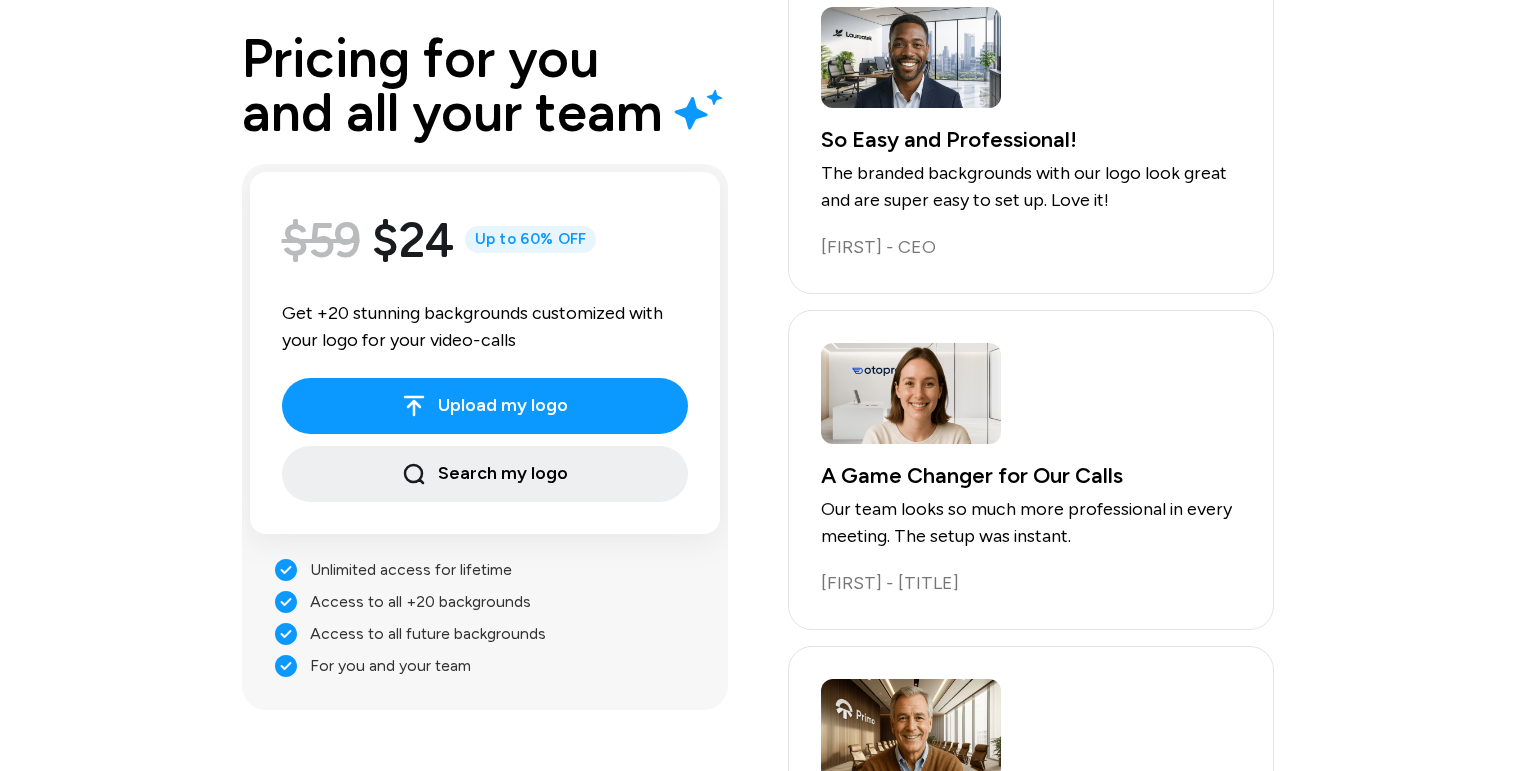 scroll, scrollTop: 4478, scrollLeft: 0, axis: vertical 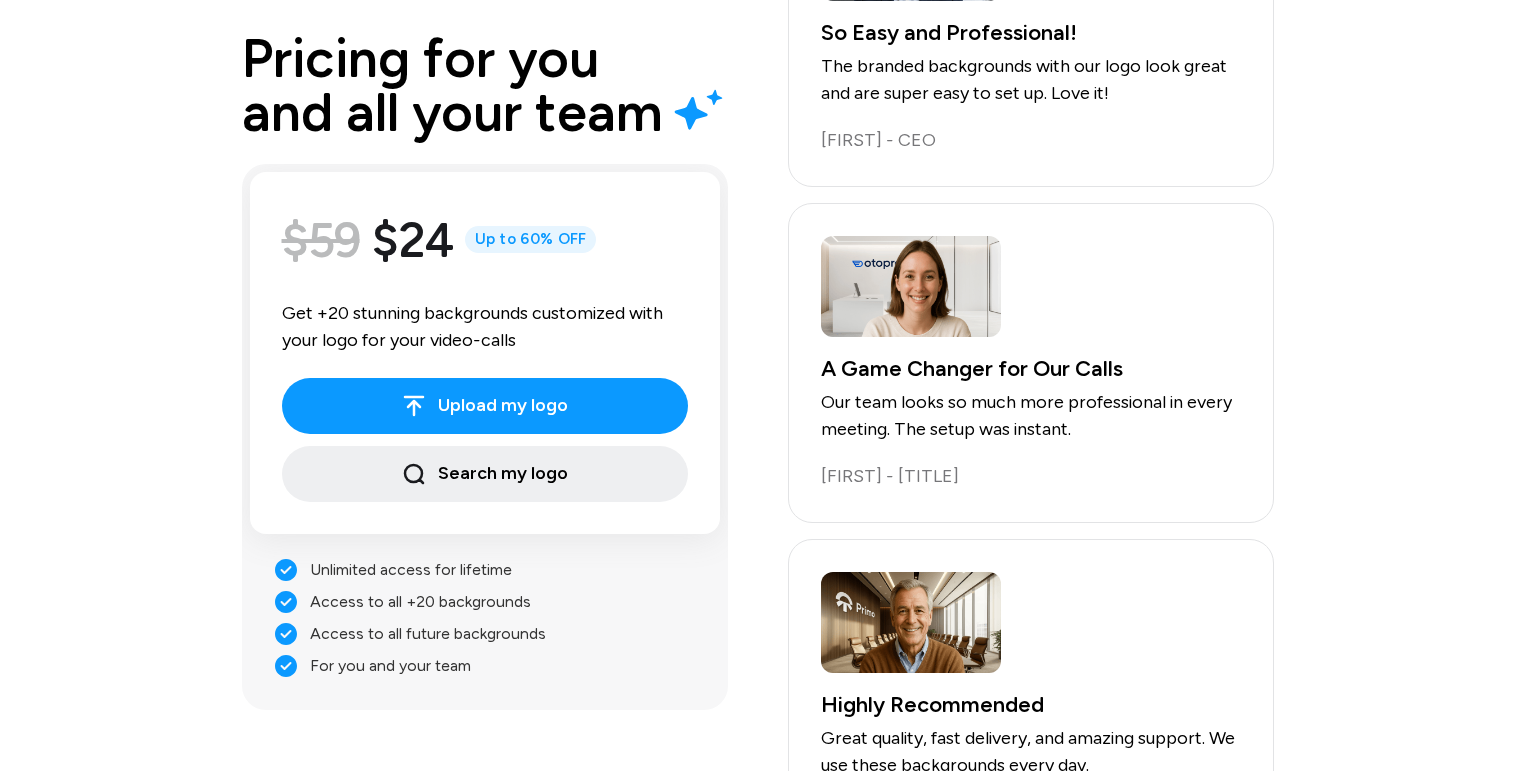 click at bounding box center [172, -4465] 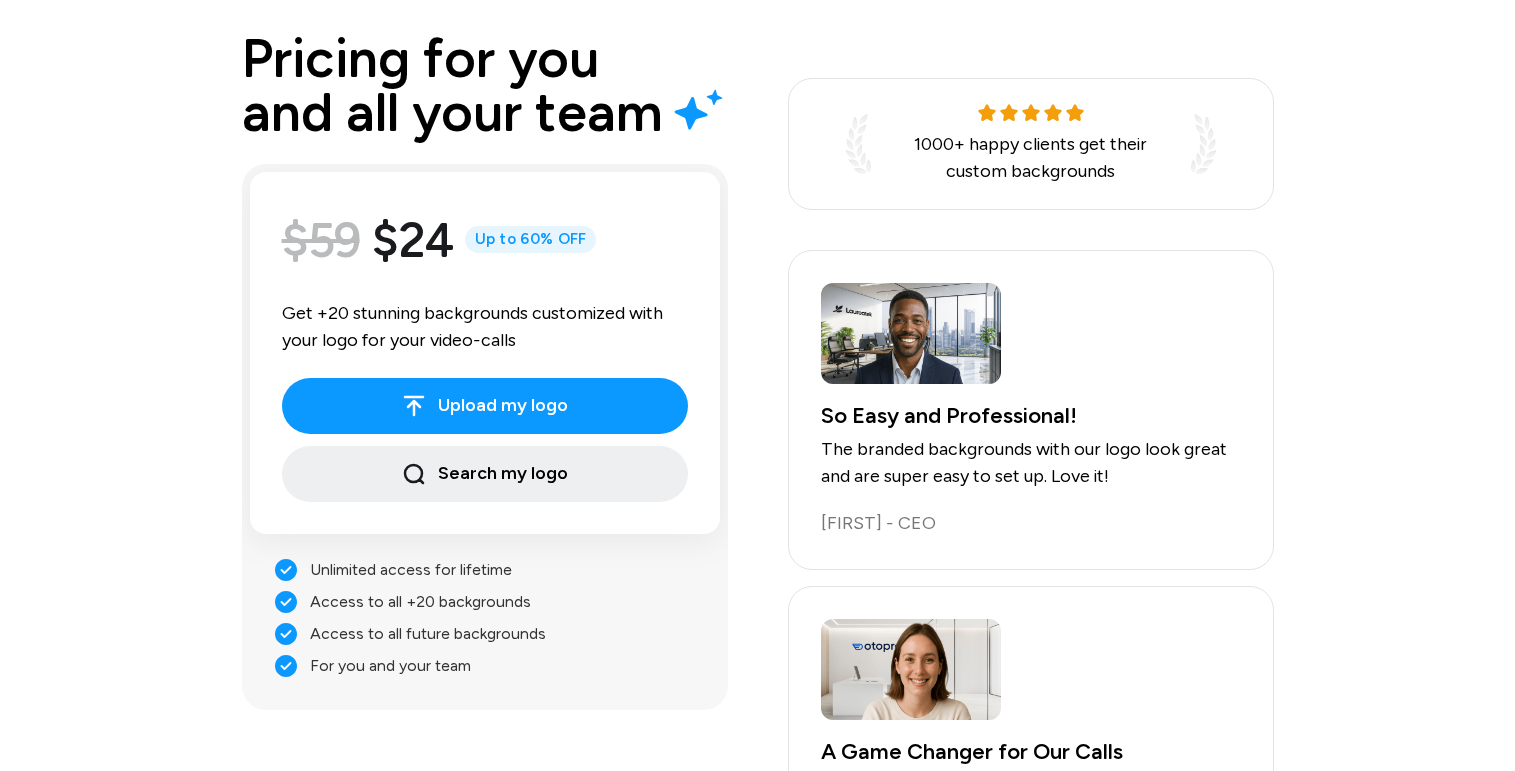 scroll, scrollTop: 3748, scrollLeft: 0, axis: vertical 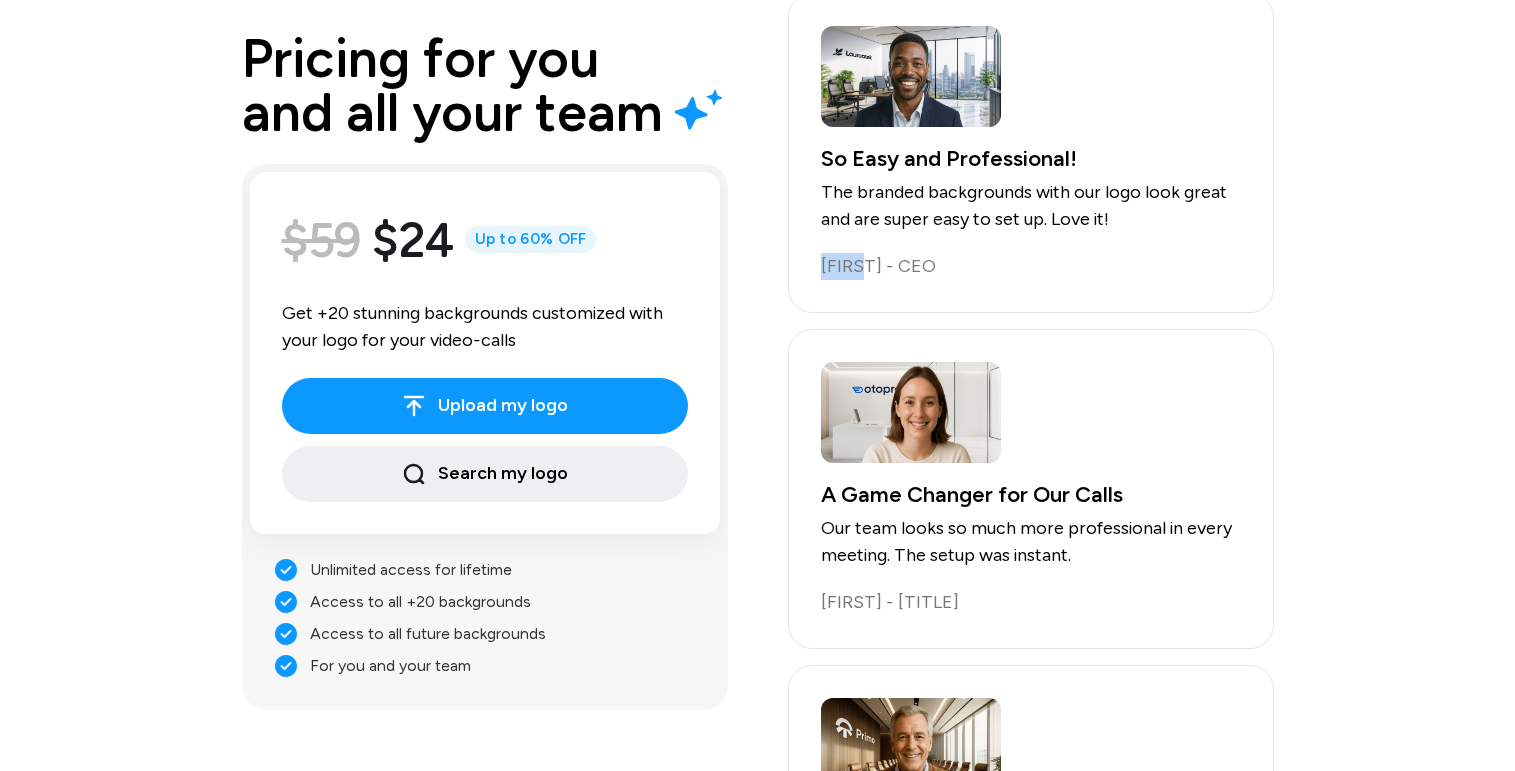 drag, startPoint x: 820, startPoint y: 271, endPoint x: 866, endPoint y: 267, distance: 46.173584 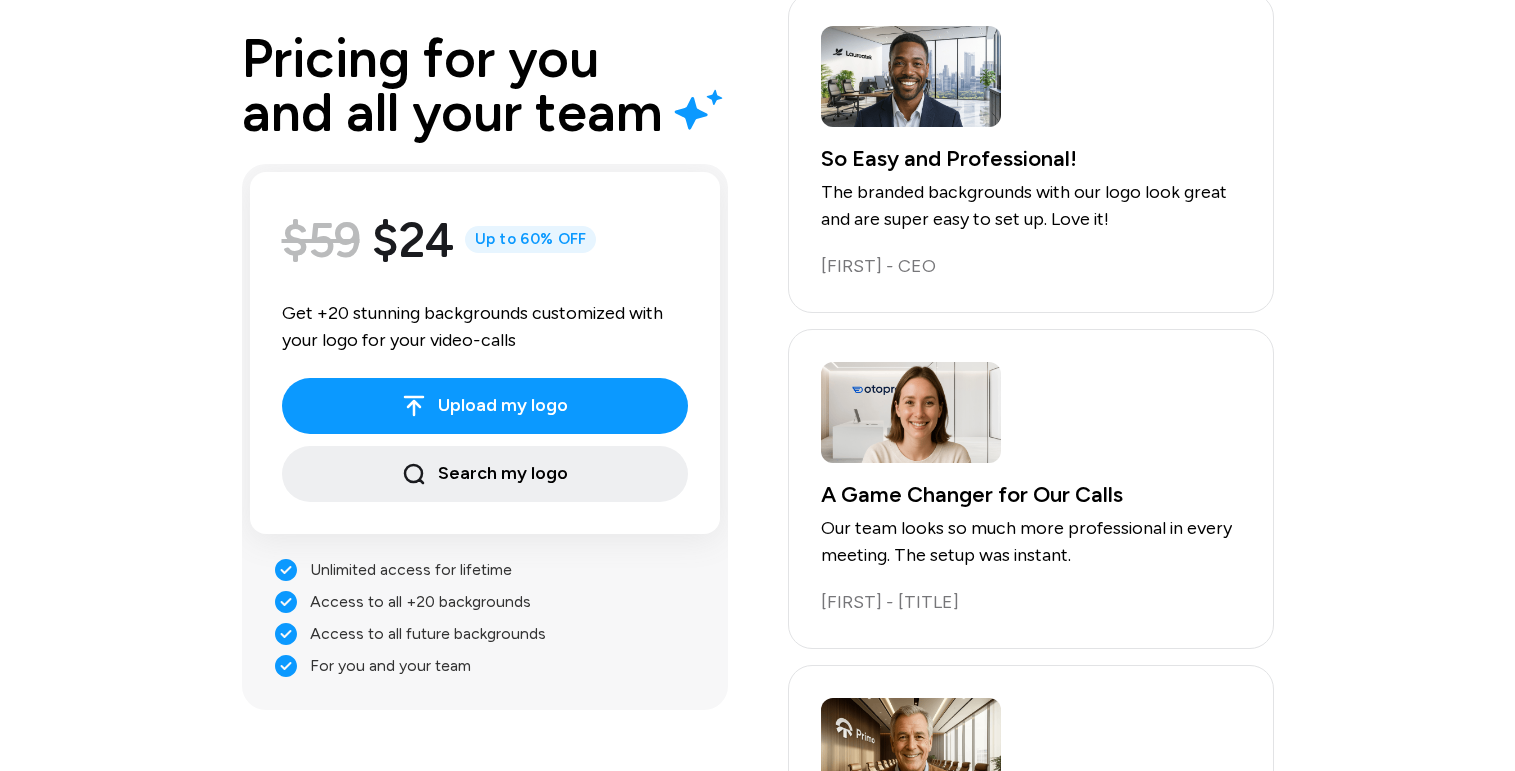 click at bounding box center [757, -3748] 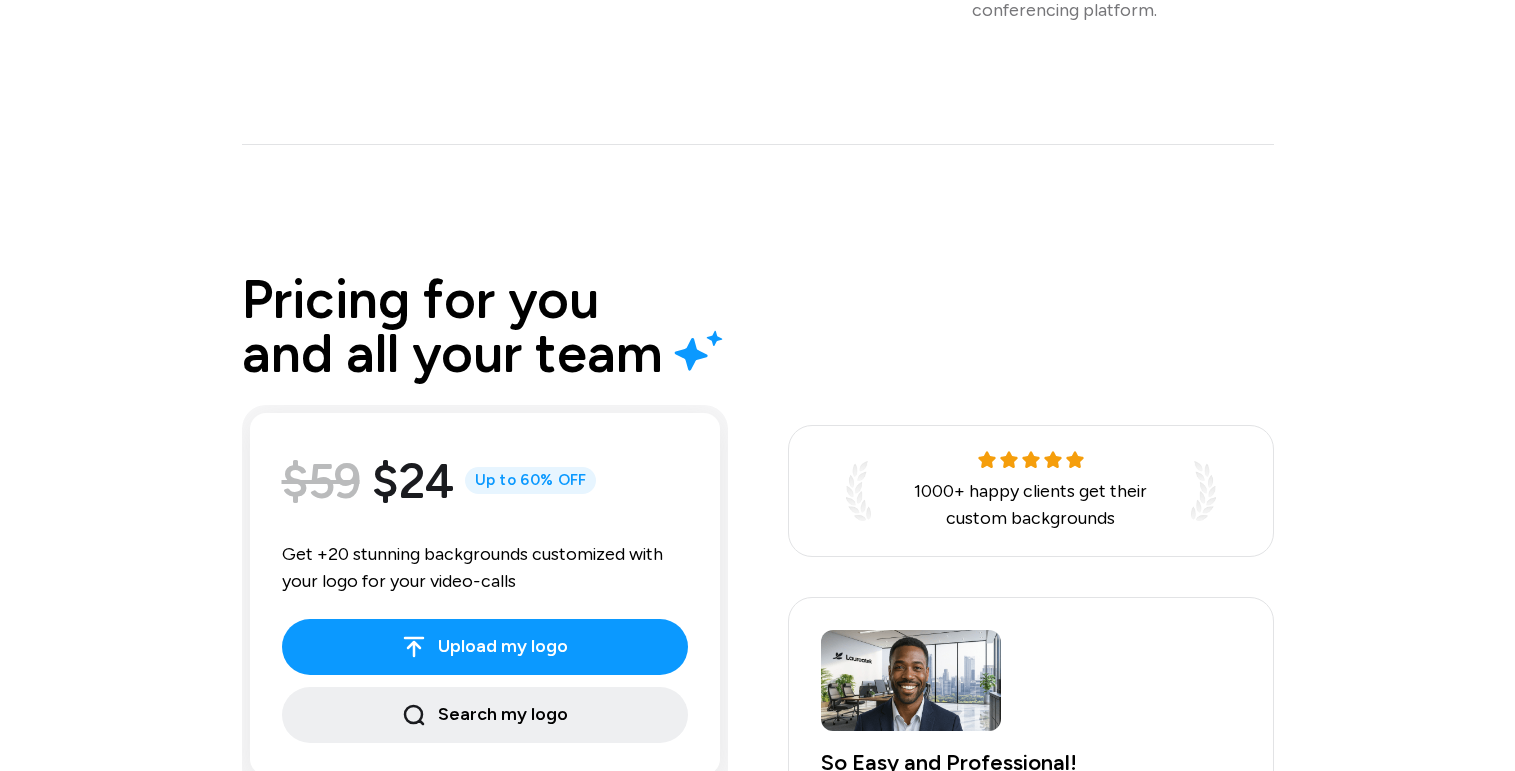 click at bounding box center [88, -1029] 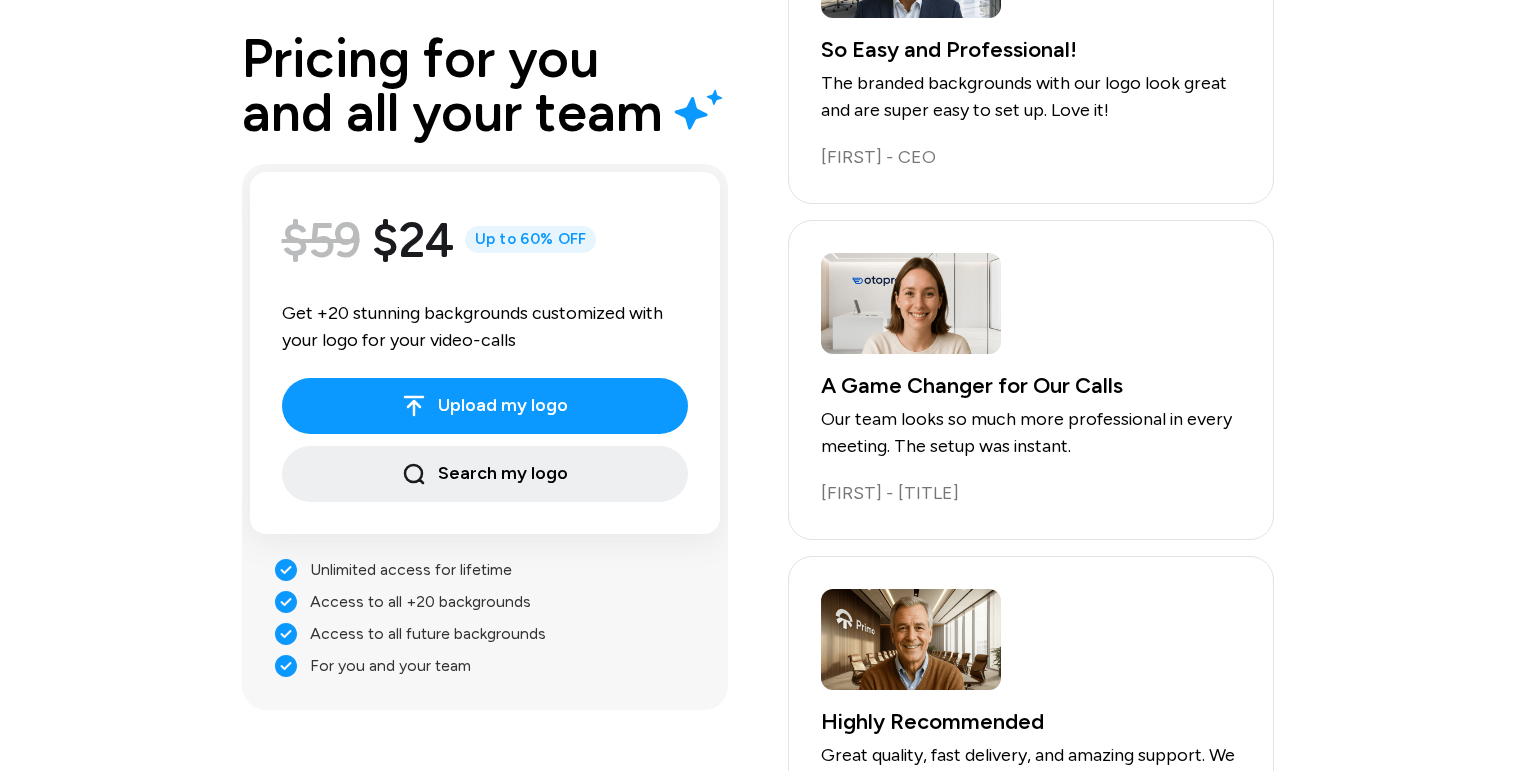 scroll, scrollTop: 4478, scrollLeft: 0, axis: vertical 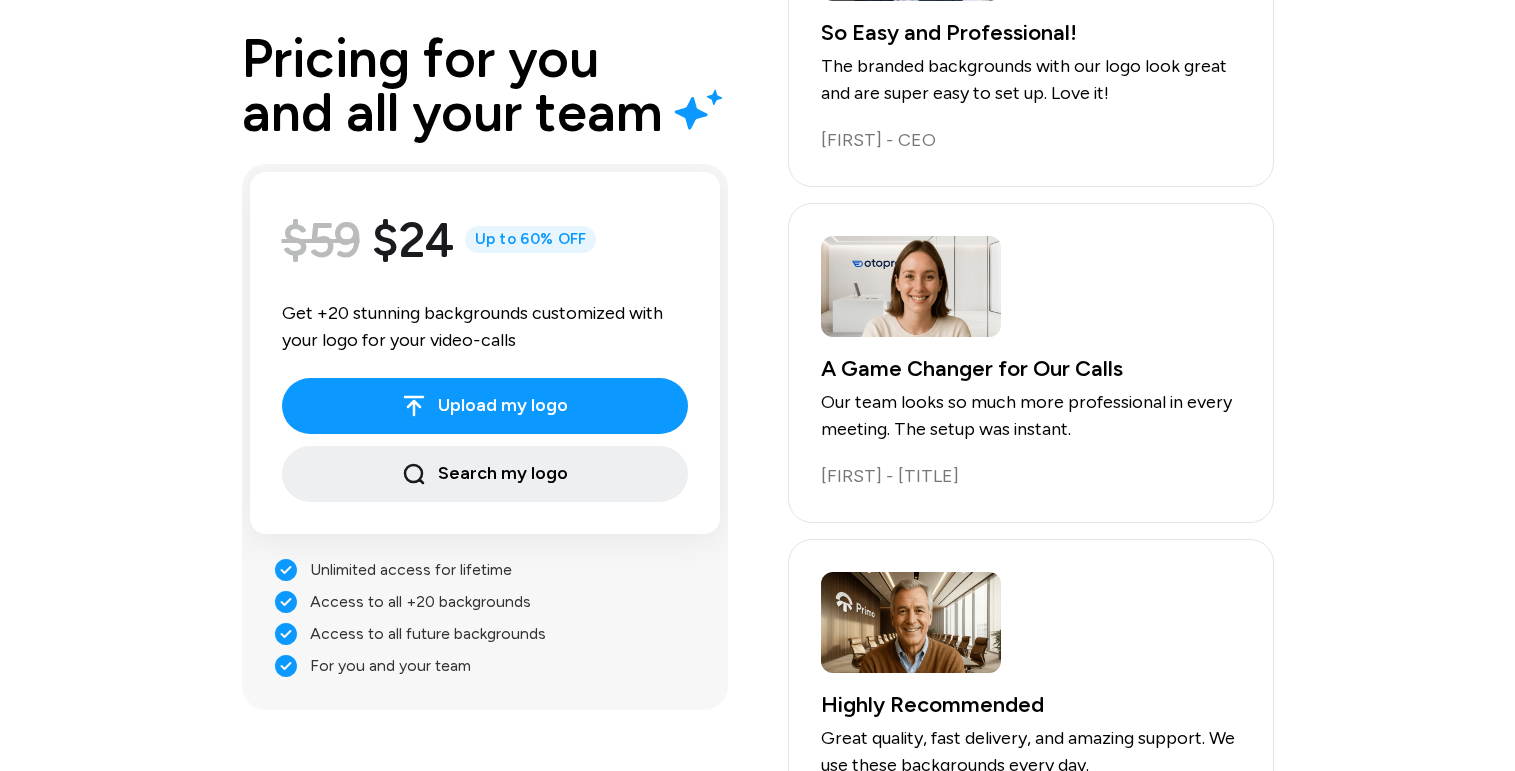 click on "Contact" at bounding box center [899, 1151] 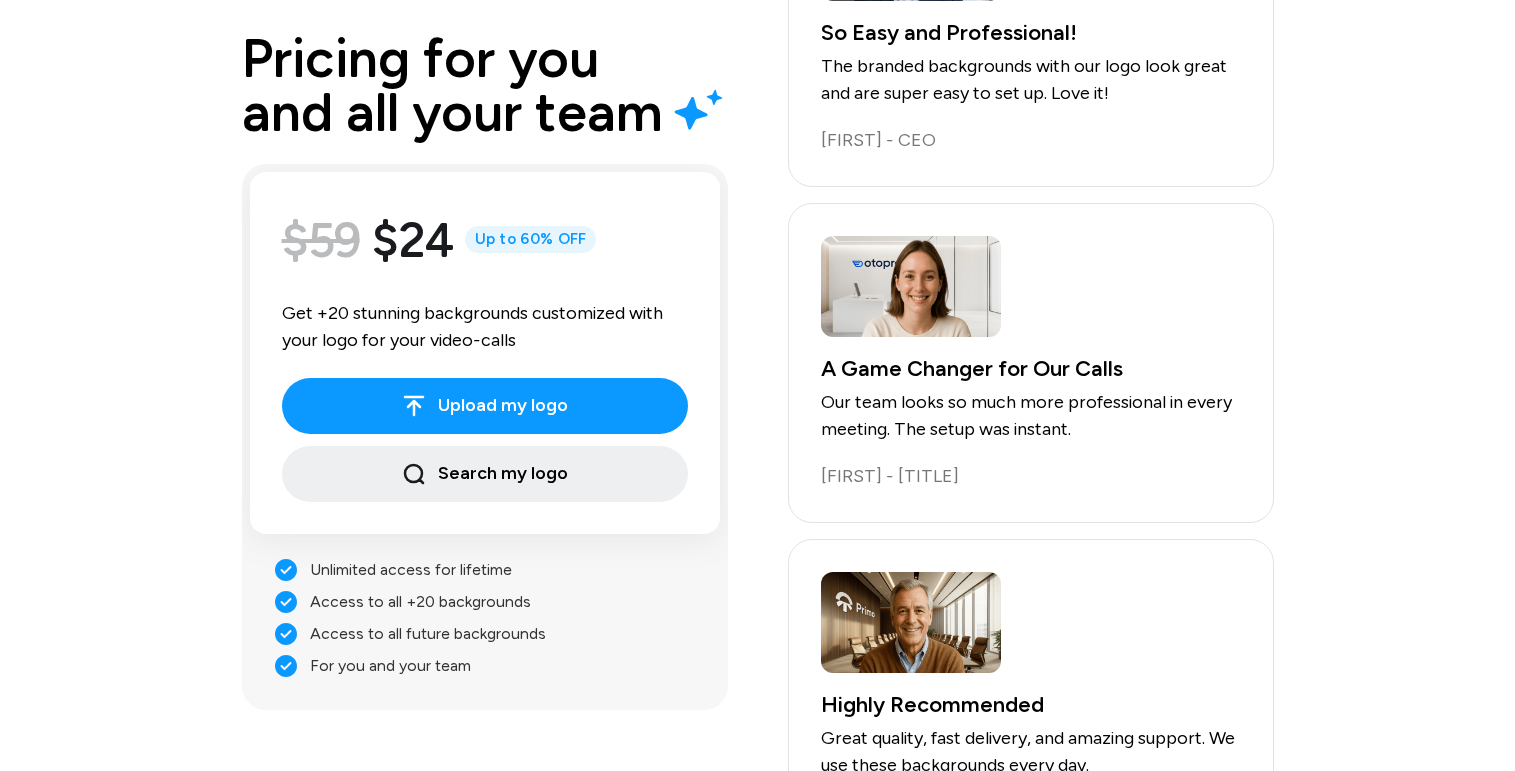 scroll, scrollTop: 0, scrollLeft: 0, axis: both 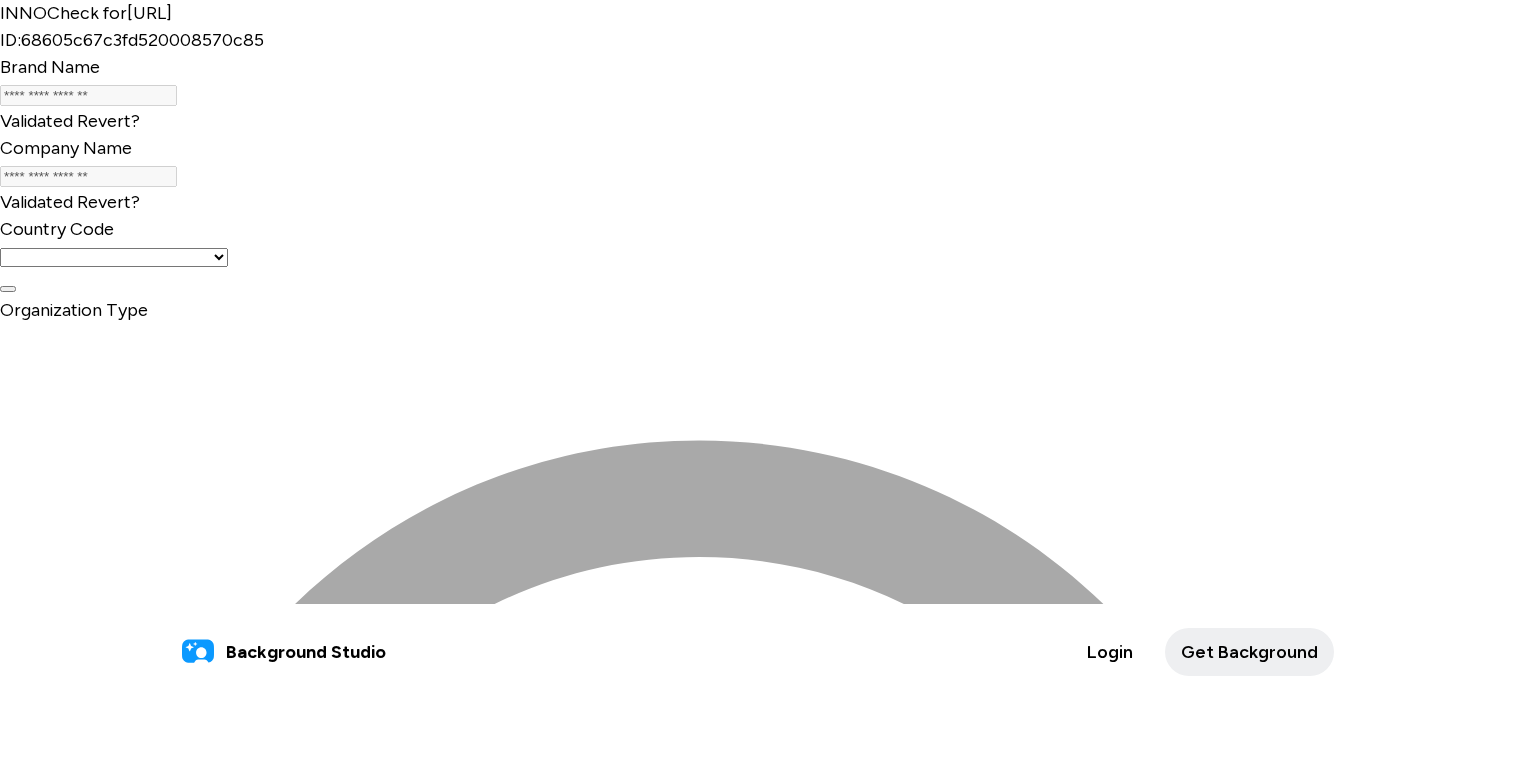click at bounding box center (172, 13) 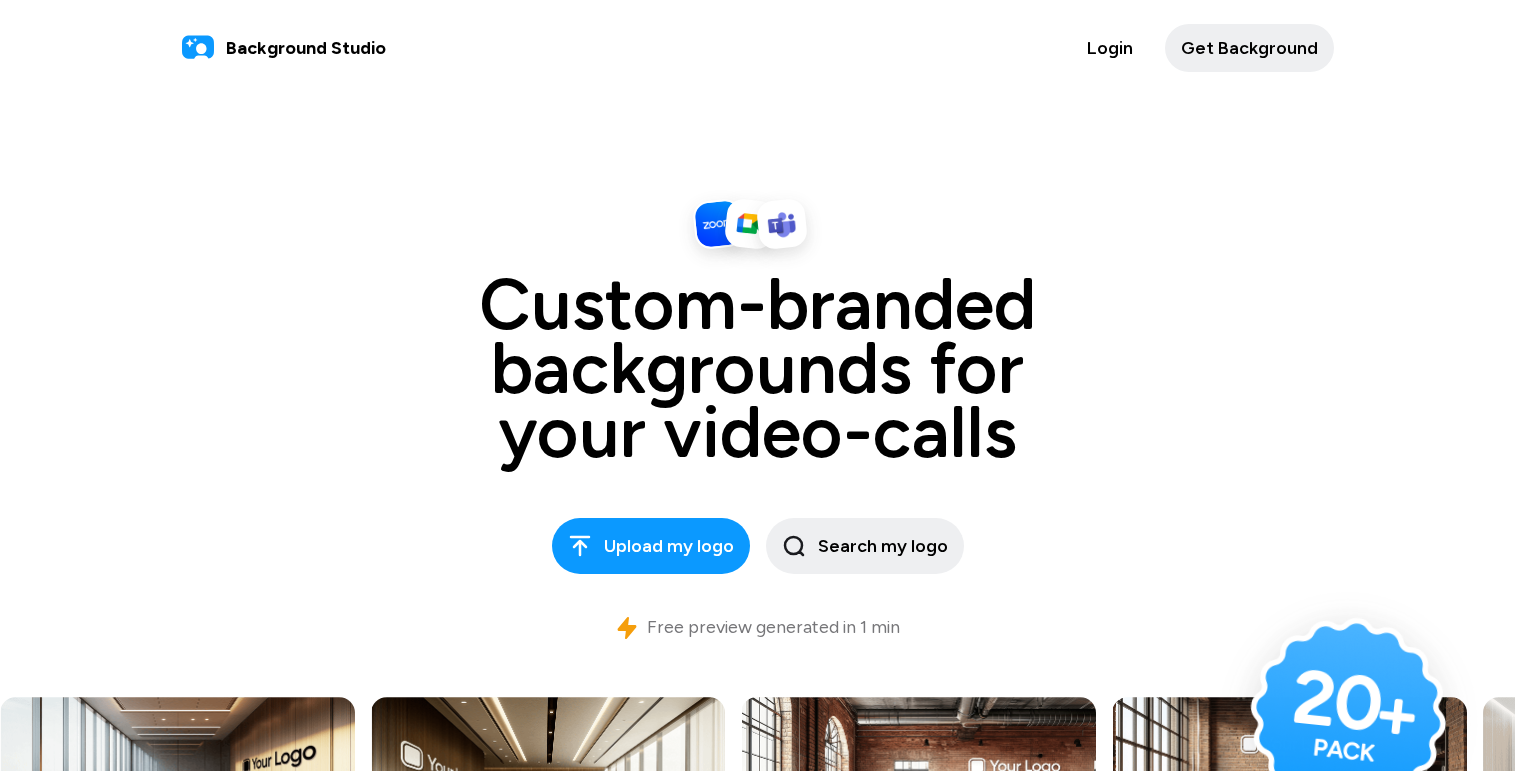 click at bounding box center [757, 0] 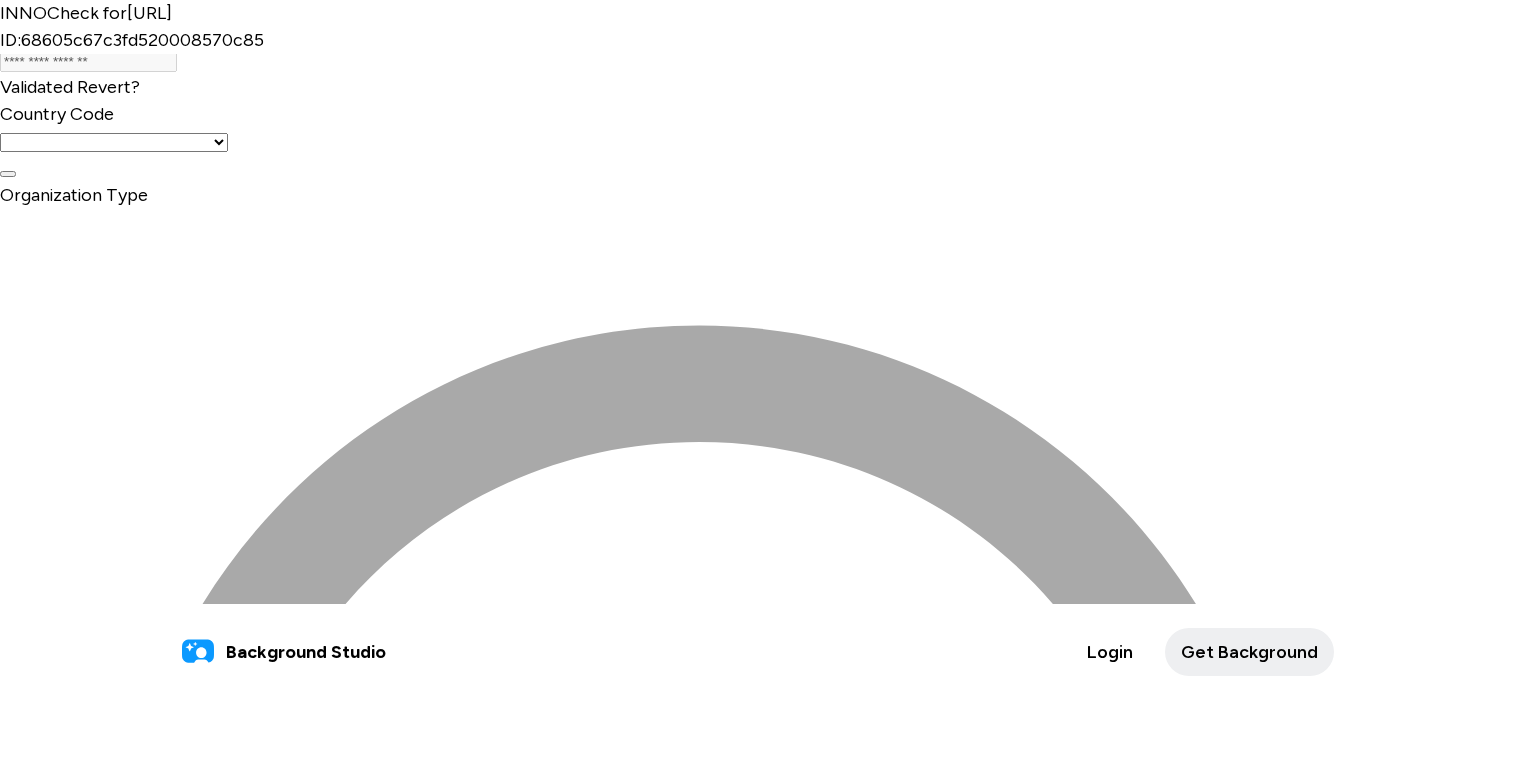 scroll, scrollTop: 259, scrollLeft: 0, axis: vertical 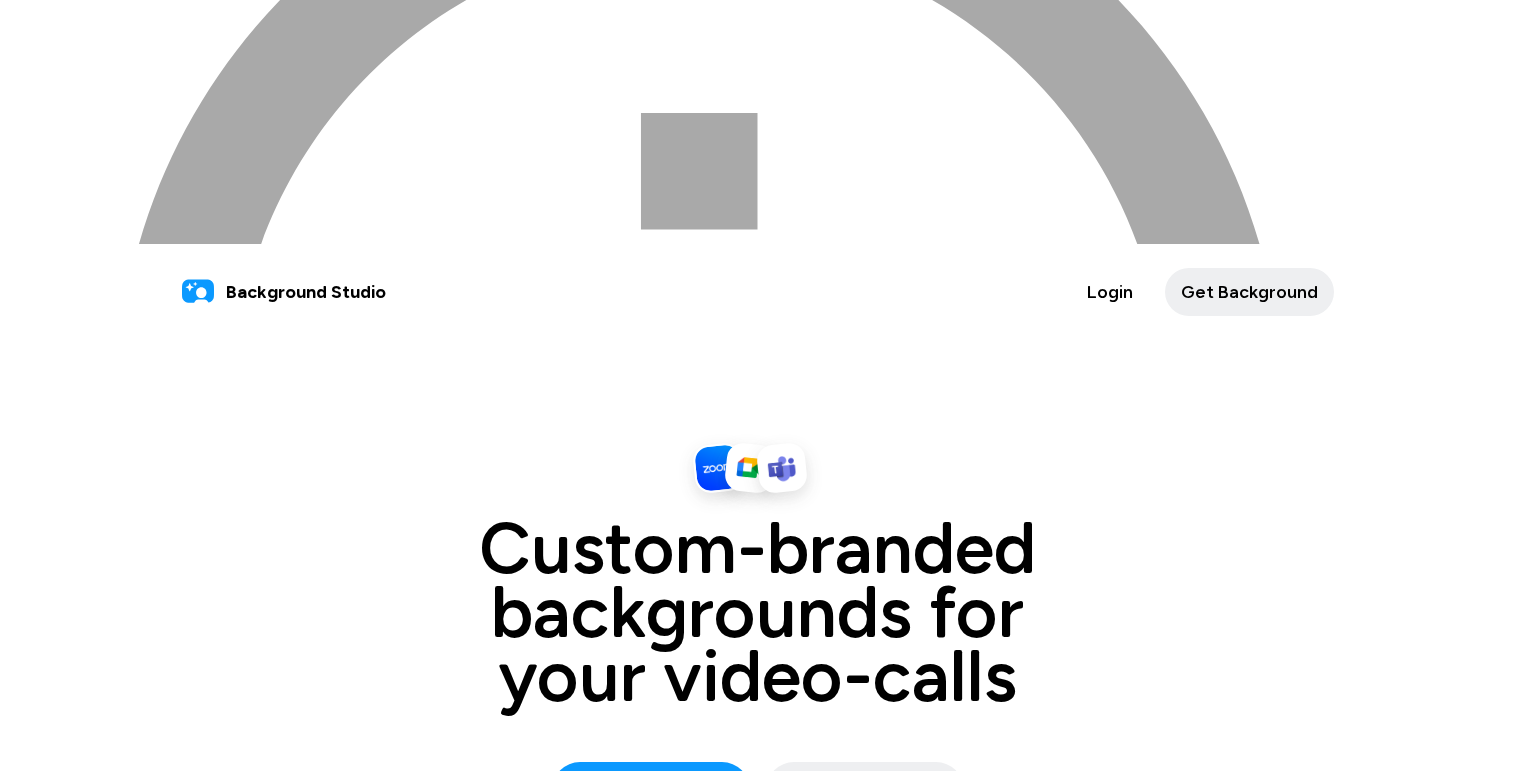 click on "Save &
Next" at bounding box center [45, 2883] 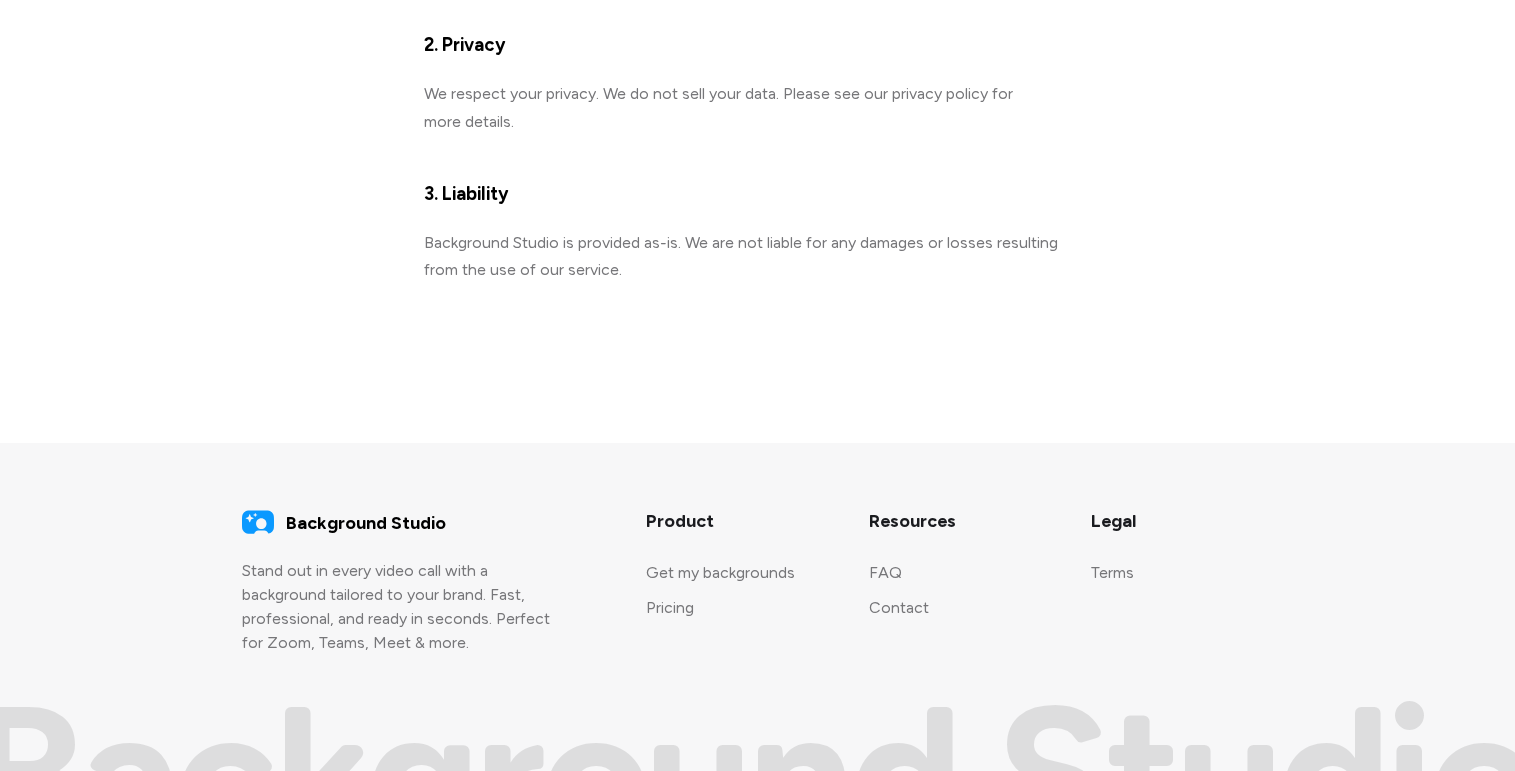 scroll, scrollTop: 477, scrollLeft: 0, axis: vertical 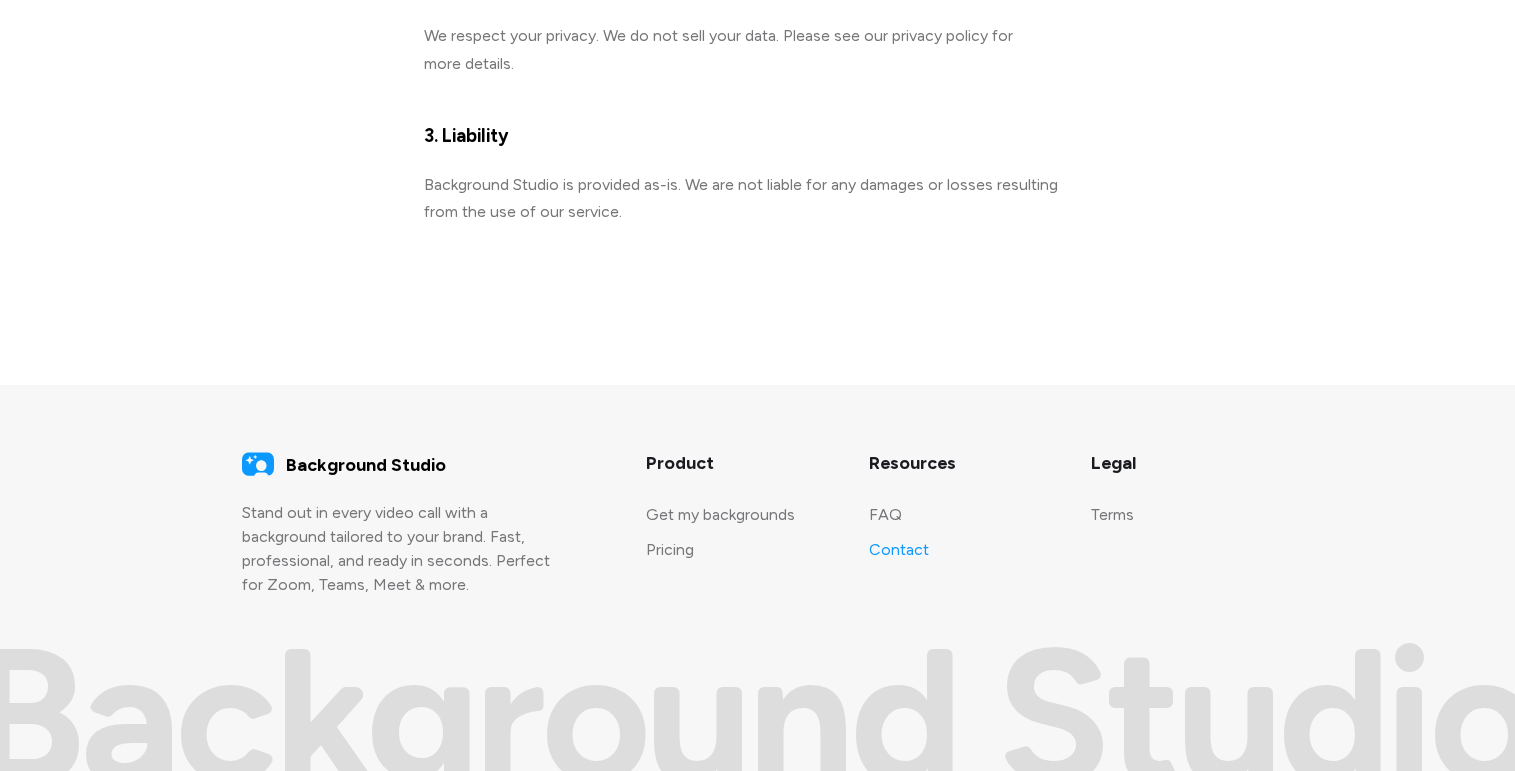 click on "Contact" at bounding box center [899, 549] 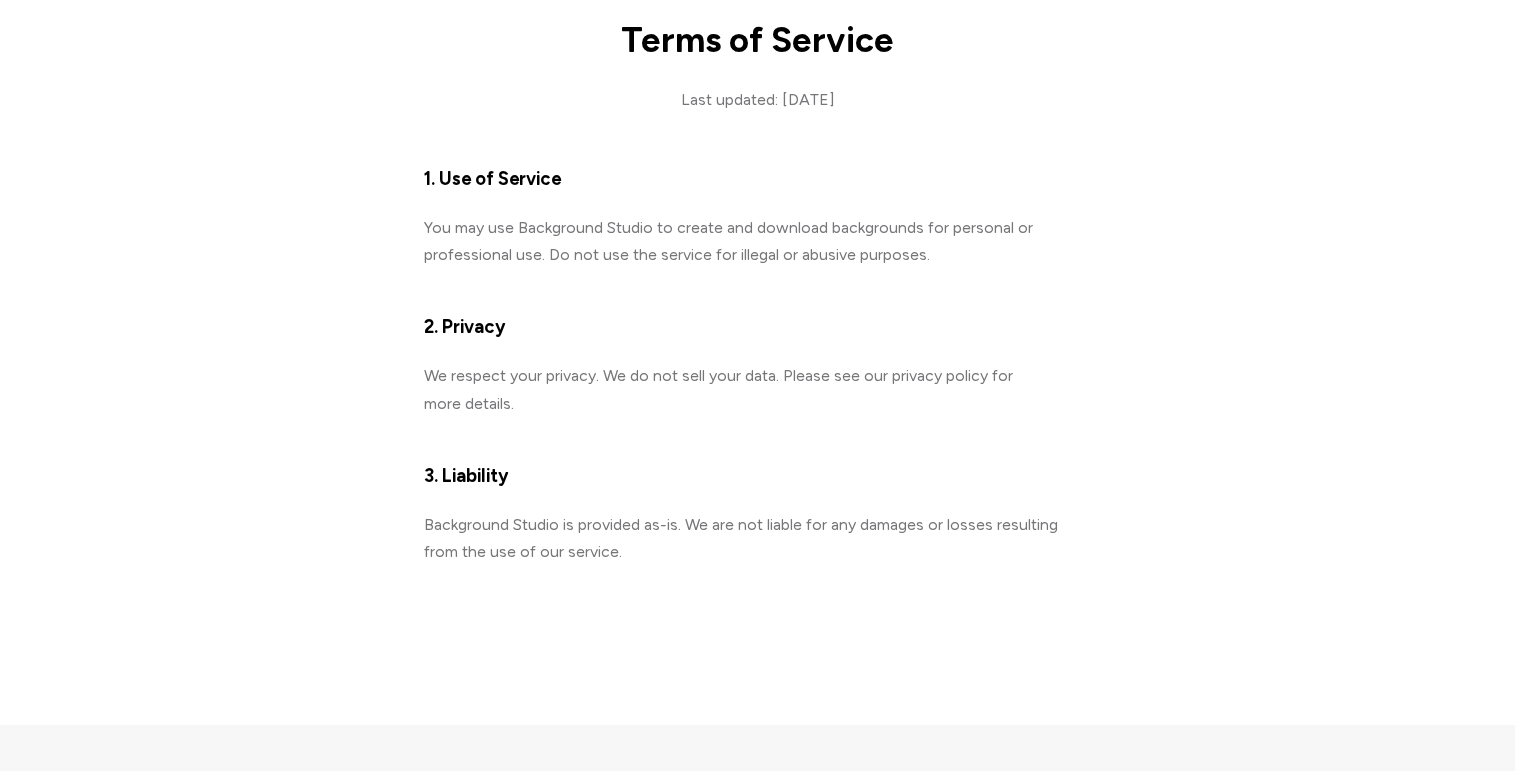 scroll, scrollTop: 360, scrollLeft: 0, axis: vertical 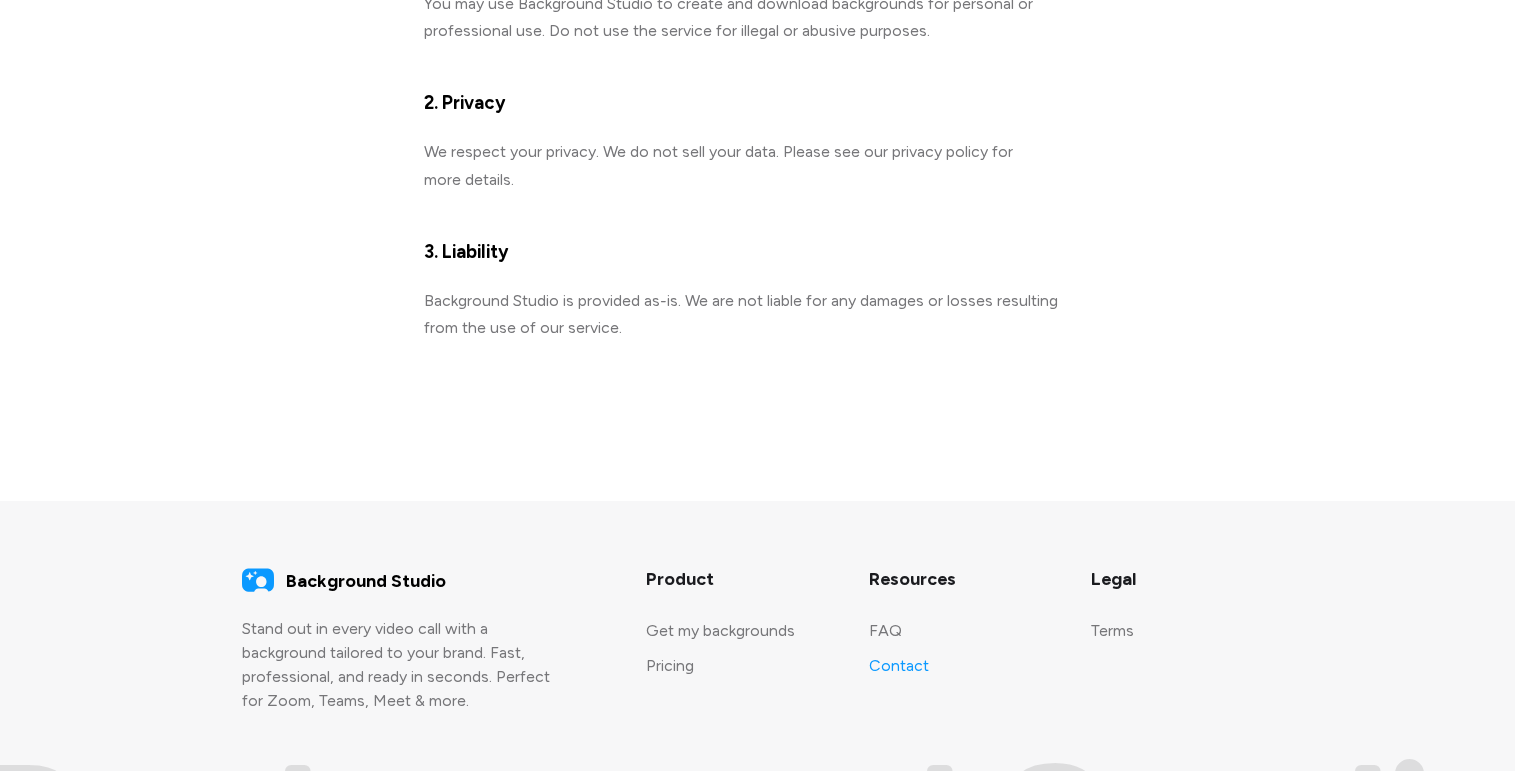 click on "Contact" at bounding box center [899, 665] 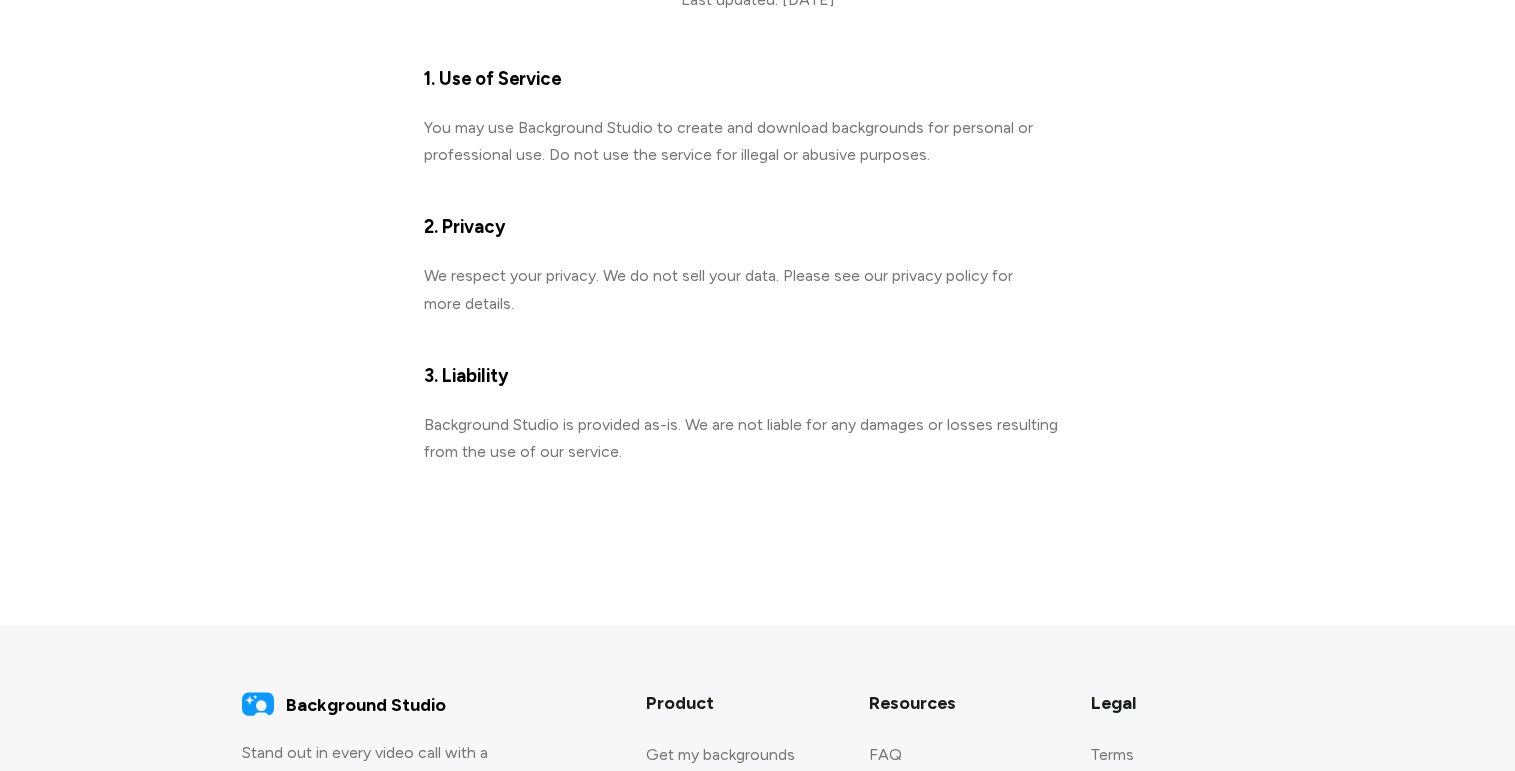 scroll, scrollTop: 0, scrollLeft: 0, axis: both 